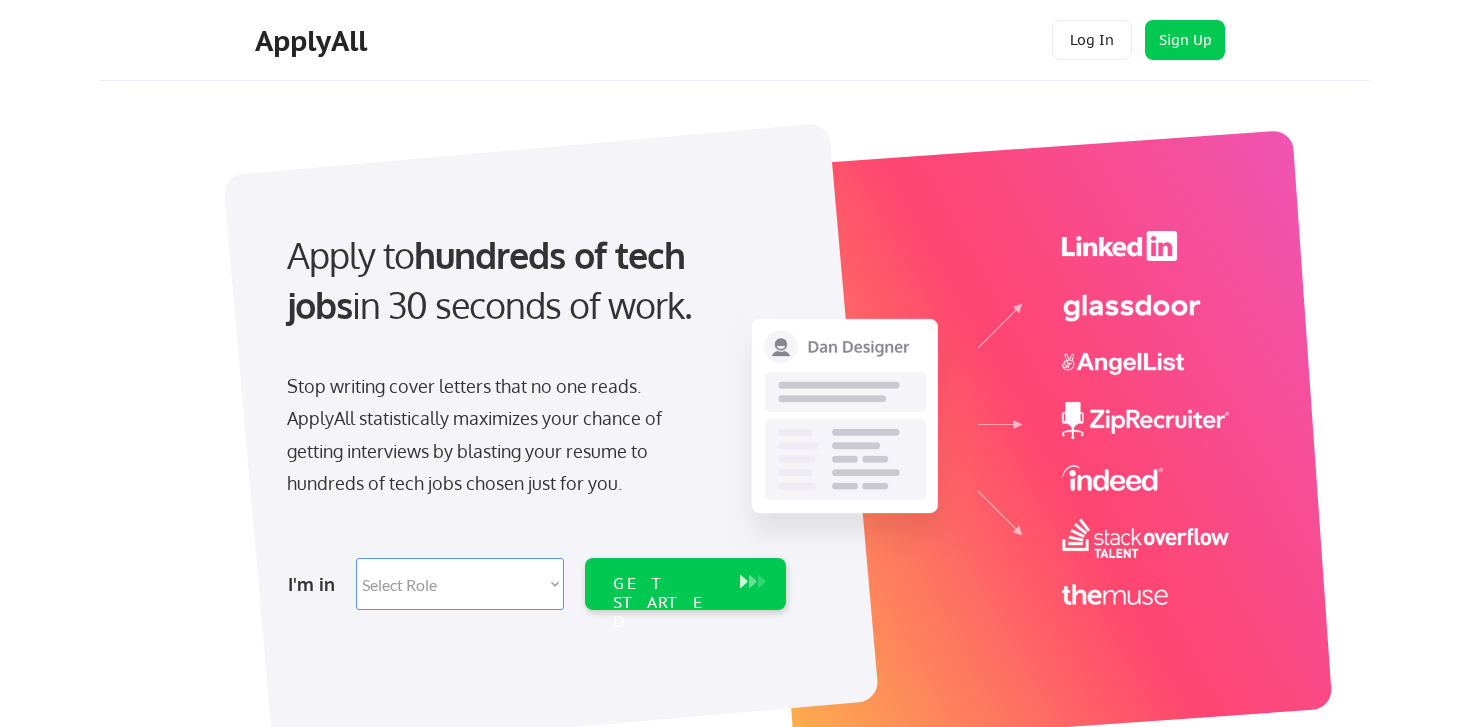 scroll, scrollTop: 0, scrollLeft: 0, axis: both 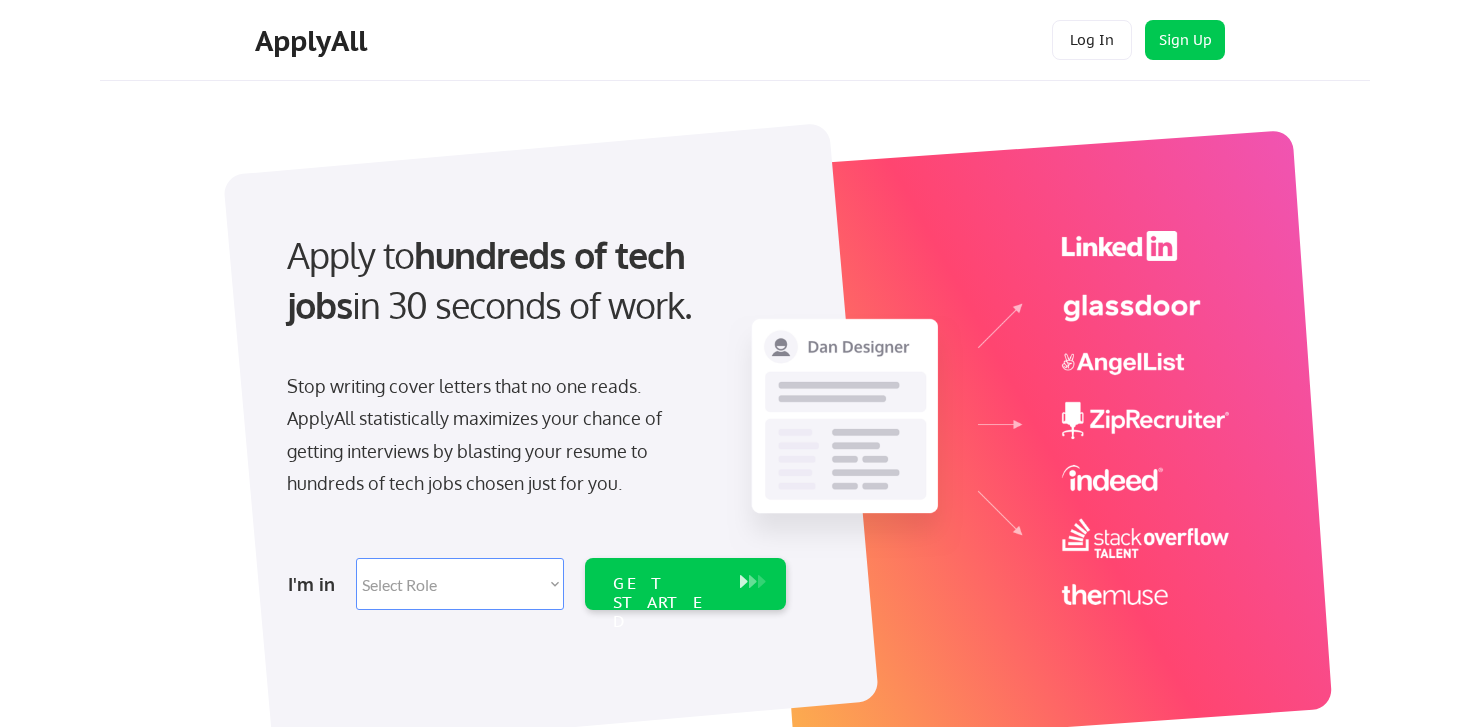 click on "Select Role Software Engineering Product Management Customer Success Sales UI/UX/Product Design Technical Project/Program Mgmt Marketing & Growth Data HR/Recruiting IT/Cybersecurity Tech Finance/Ops/Strategy Customer Support" at bounding box center [460, 584] 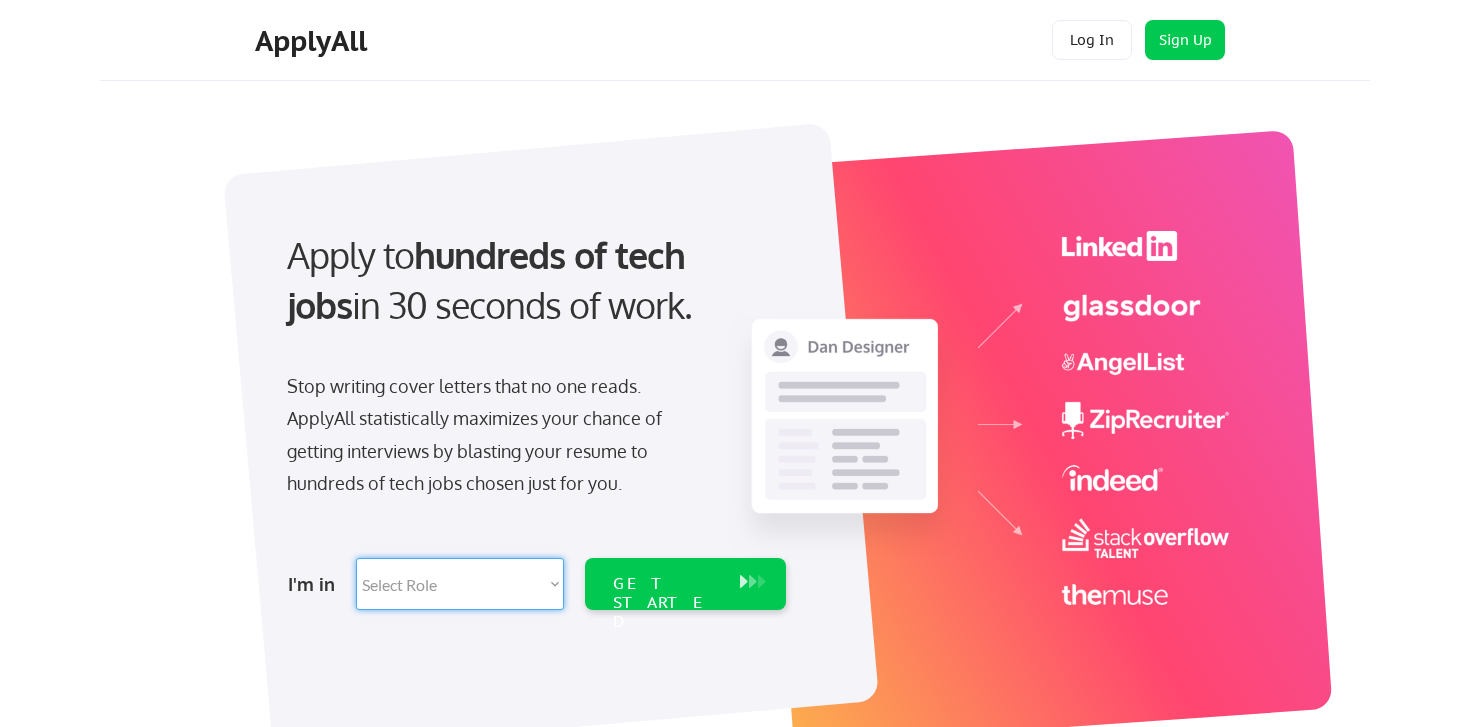 select on ""sales"" 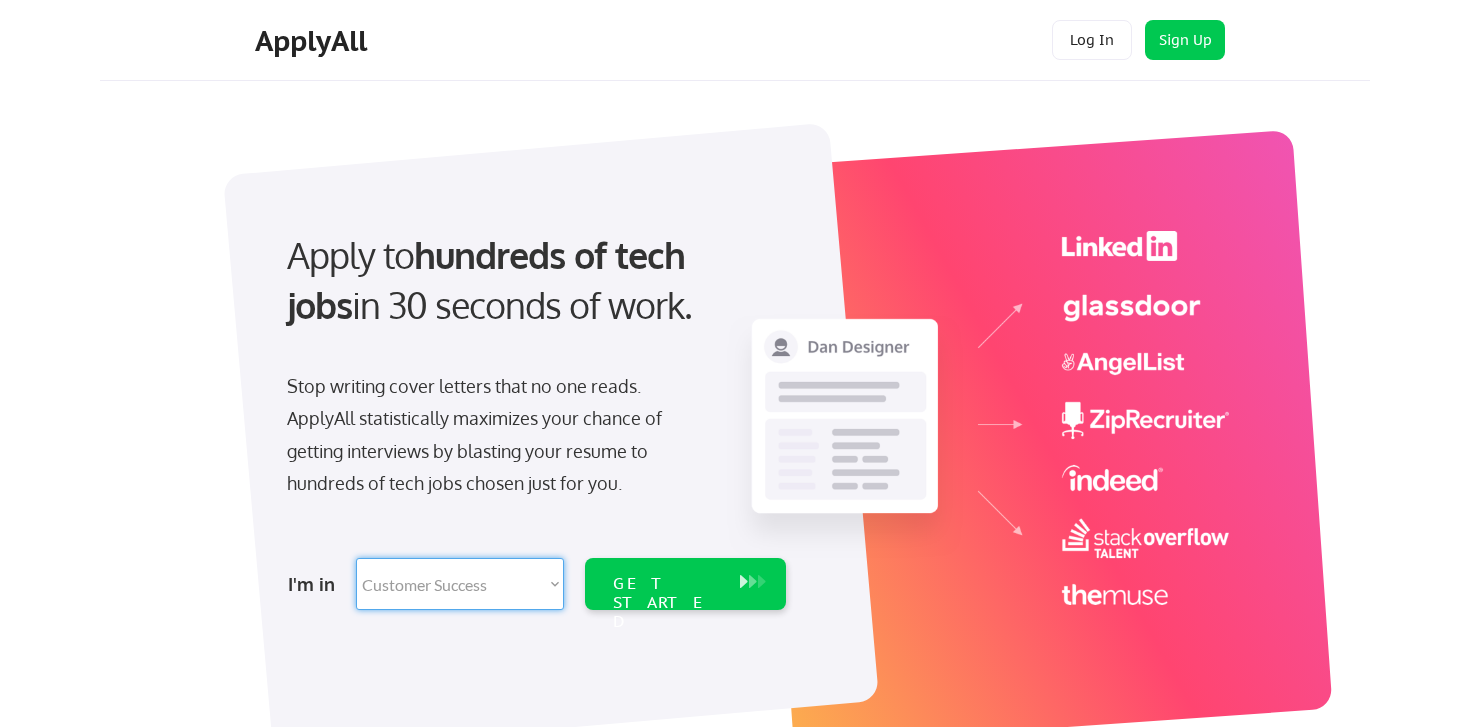 click on "Select Role Software Engineering Product Management Customer Success Sales UI/UX/Product Design Technical Project/Program Mgmt Marketing & Growth Data HR/Recruiting IT/Cybersecurity Tech Finance/Ops/Strategy Customer Support" at bounding box center (460, 584) 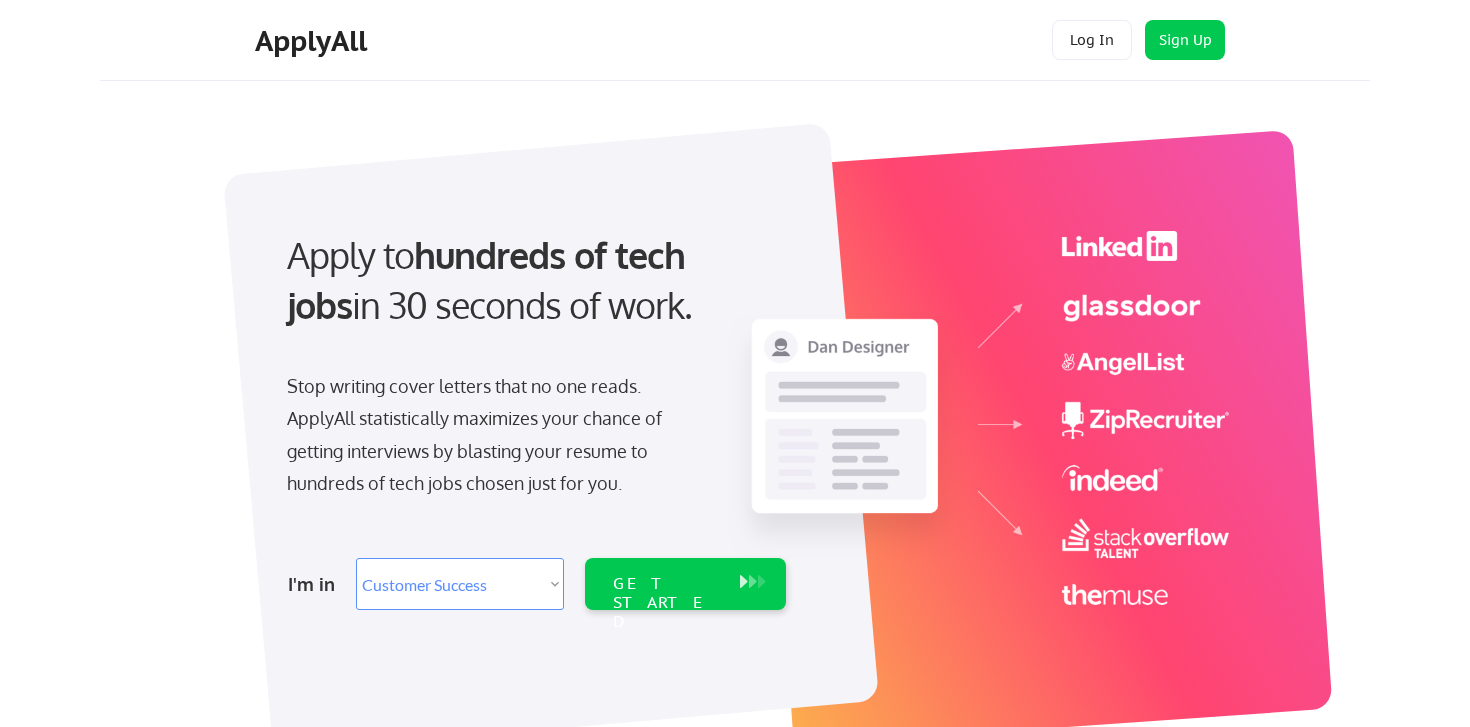 click on "Select Role Software Engineering Product Management Customer Success Sales UI/UX/Product Design Technical Project/Program Mgmt Marketing & Growth Data HR/Recruiting IT/Cybersecurity Tech Finance/Ops/Strategy Customer Support" at bounding box center (460, 584) 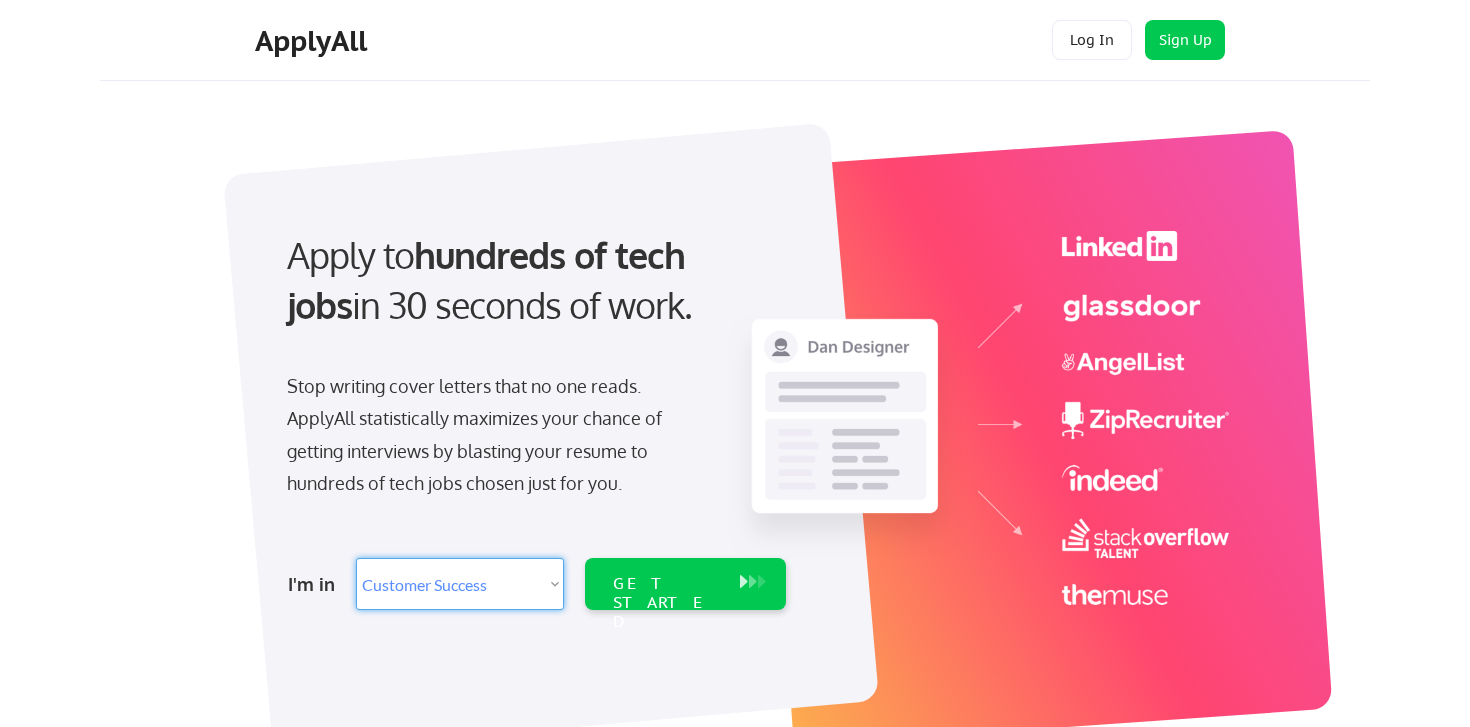 select on ""customer_support"" 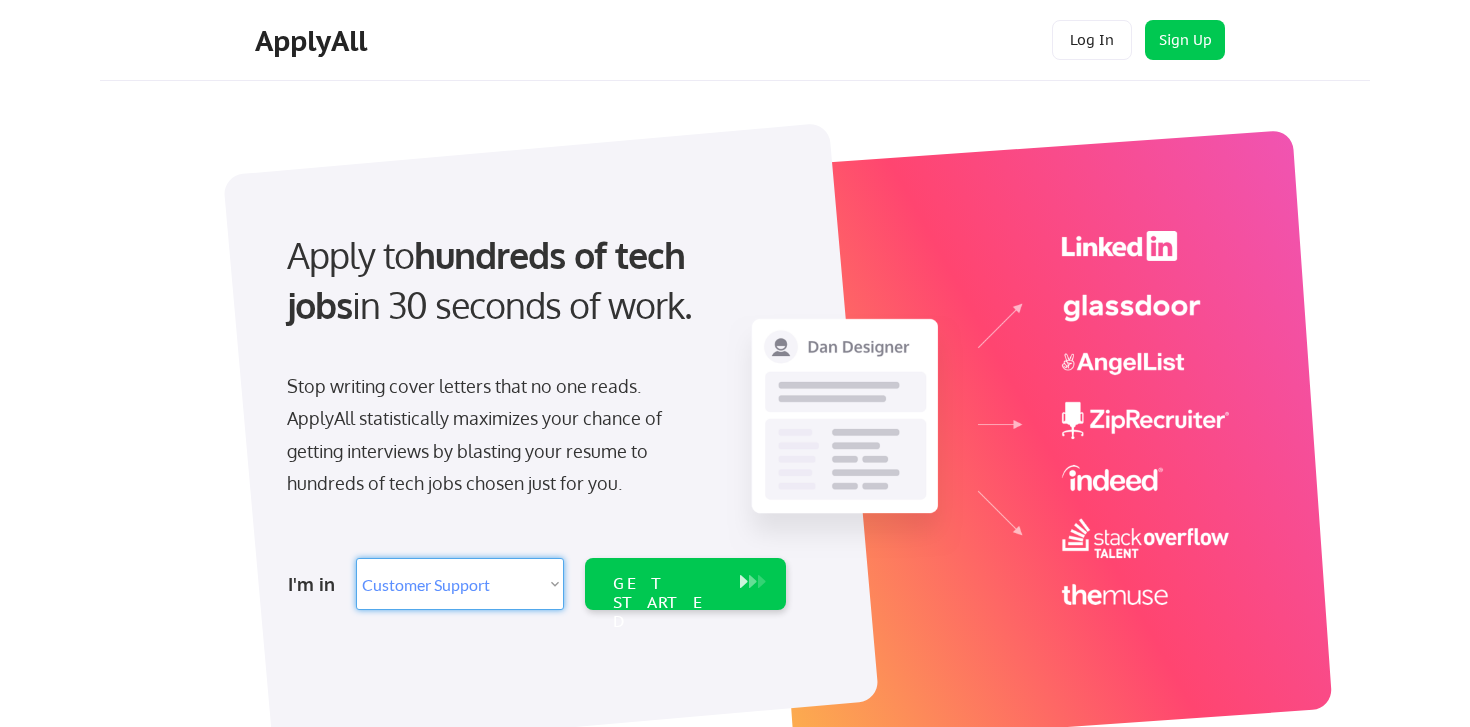 click on "Select Role Software Engineering Product Management Customer Success Sales UI/UX/Product Design Technical Project/Program Mgmt Marketing & Growth Data HR/Recruiting IT/Cybersecurity Tech Finance/Ops/Strategy Customer Support" at bounding box center (460, 584) 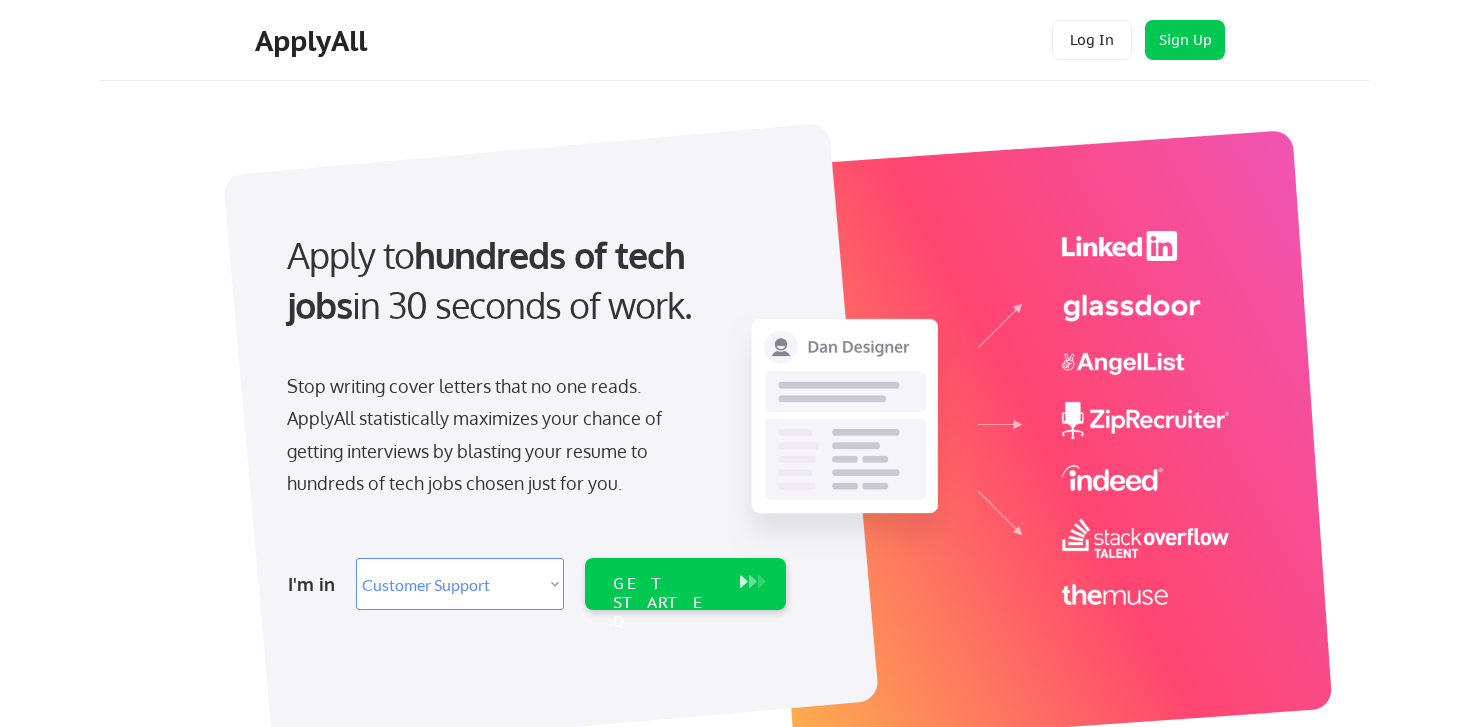 select on ""customer_support"" 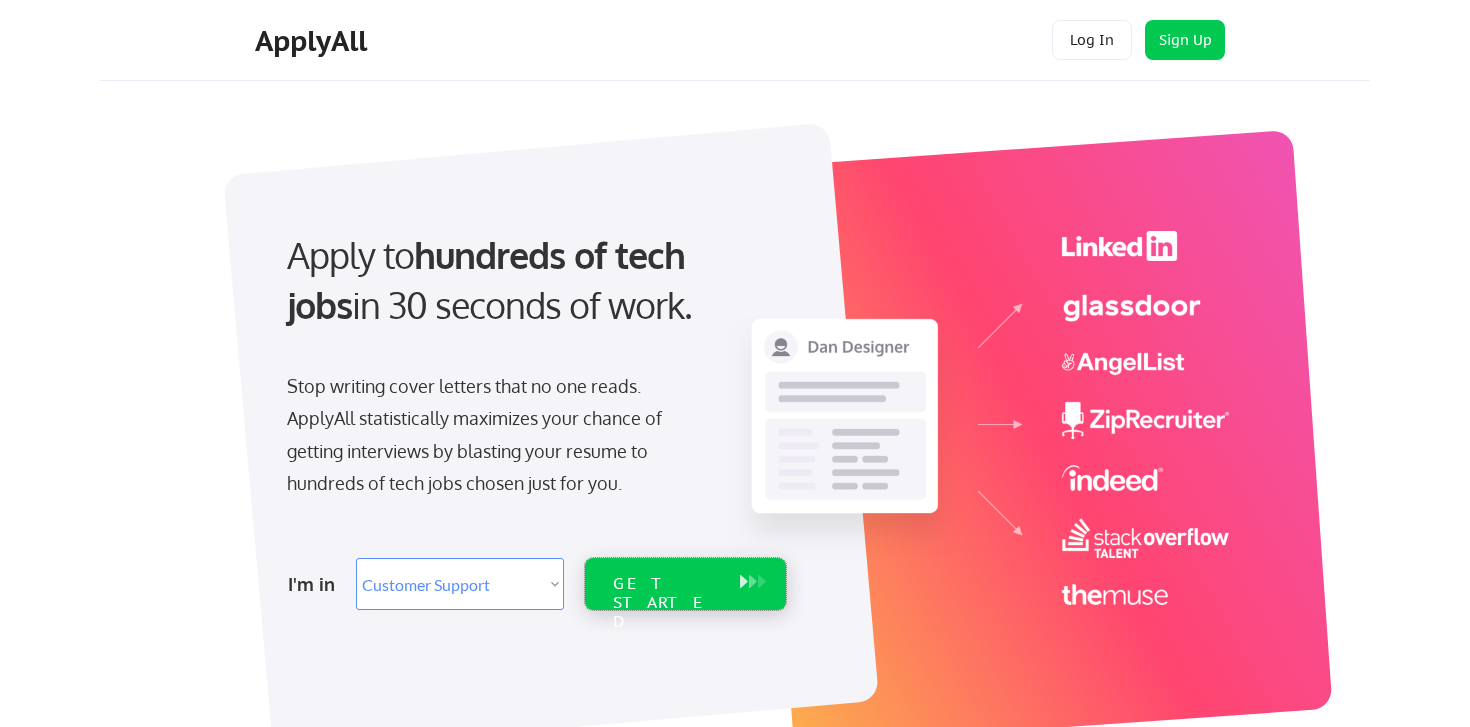 click on "GET STARTED" at bounding box center (666, 603) 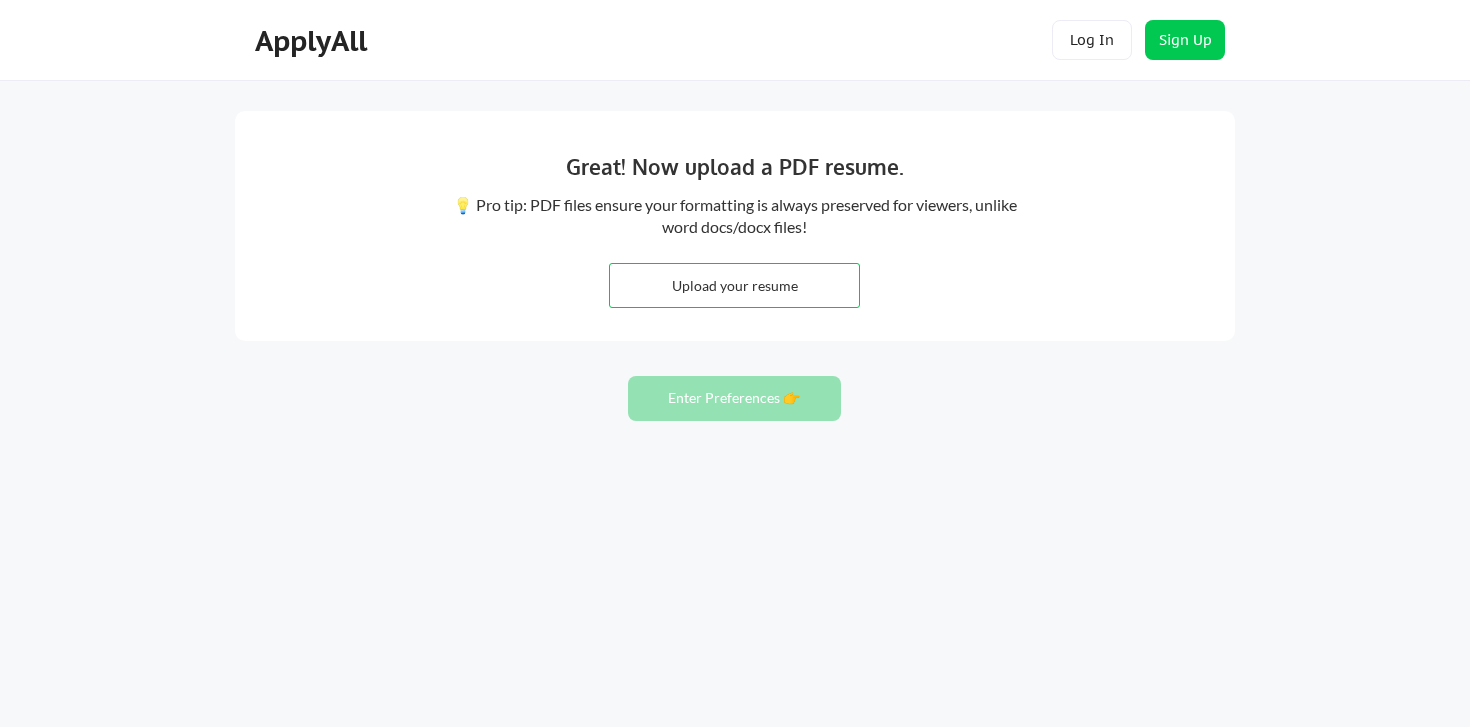 scroll, scrollTop: 0, scrollLeft: 0, axis: both 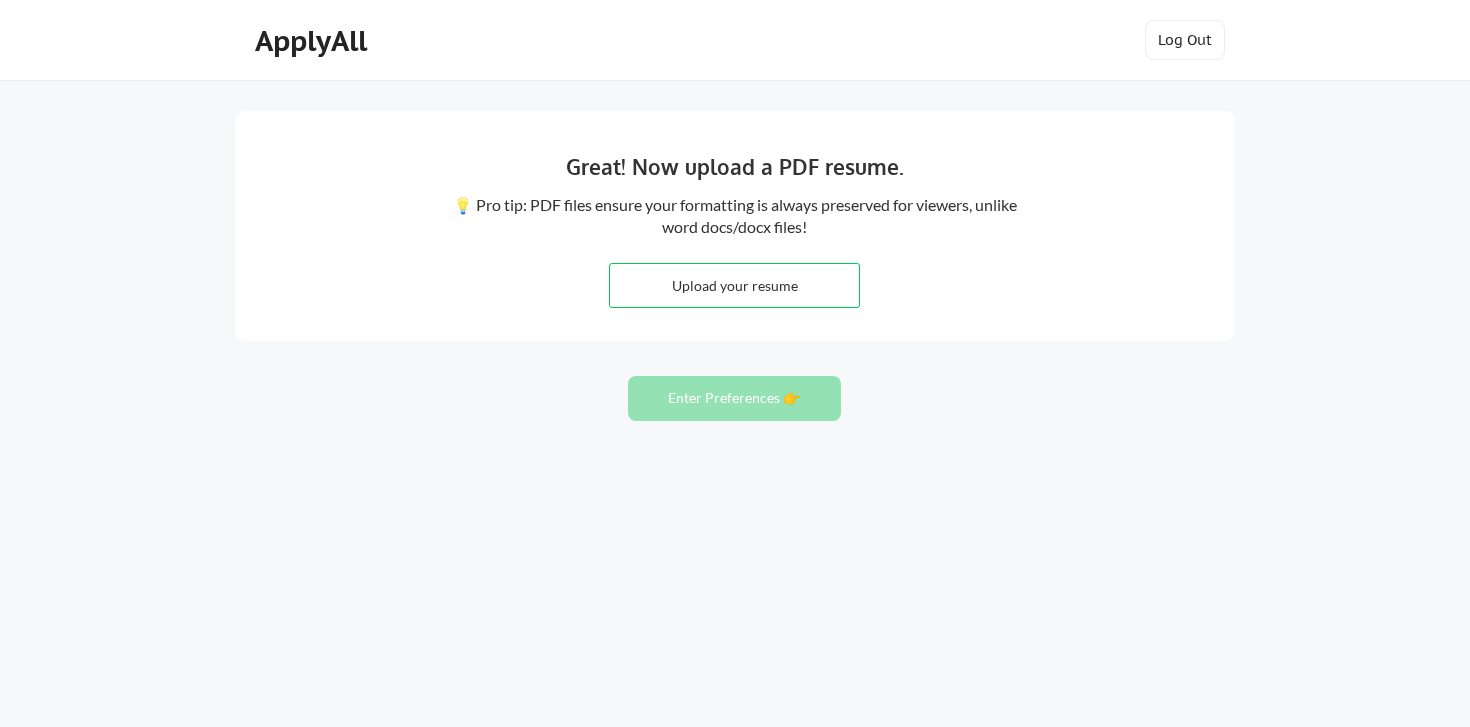 click at bounding box center [734, 285] 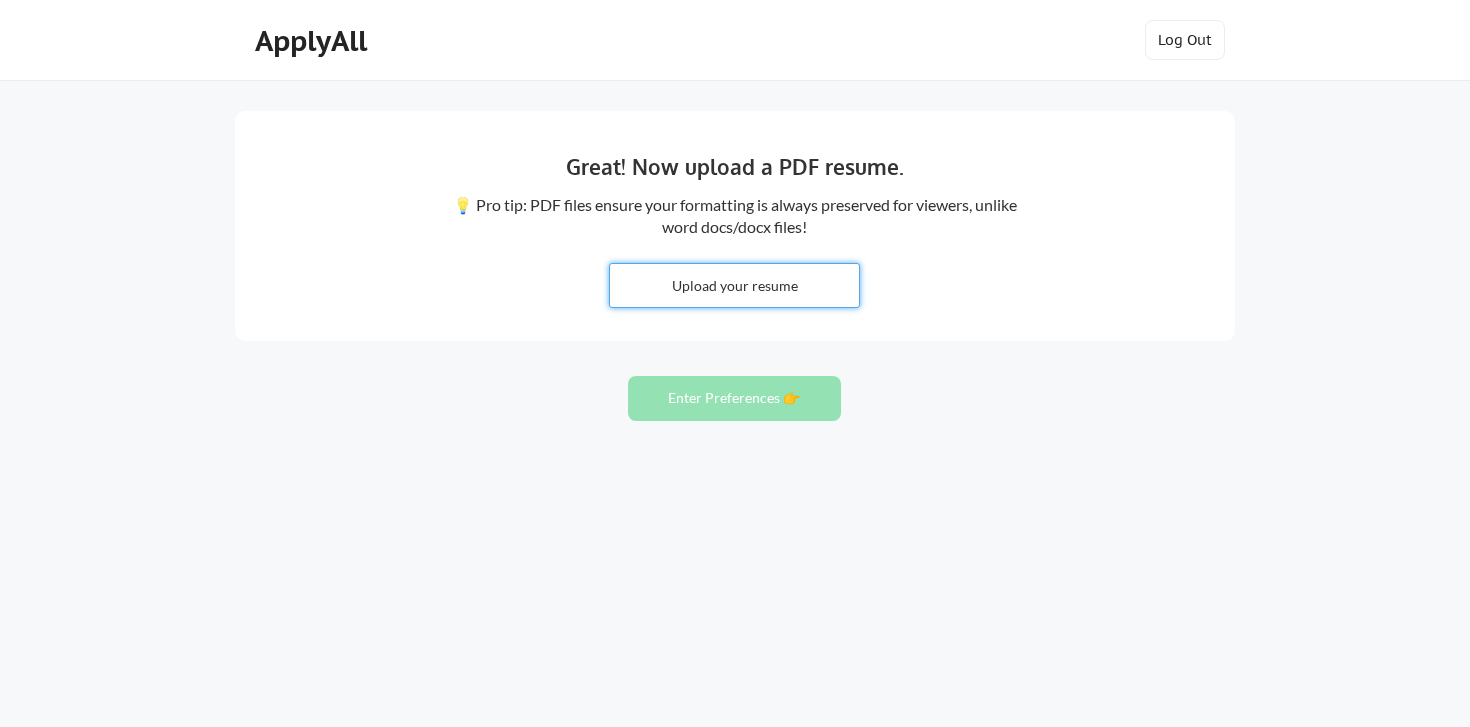 type on "C:\fakepath\Tanisha Hill resume 2025.pdf" 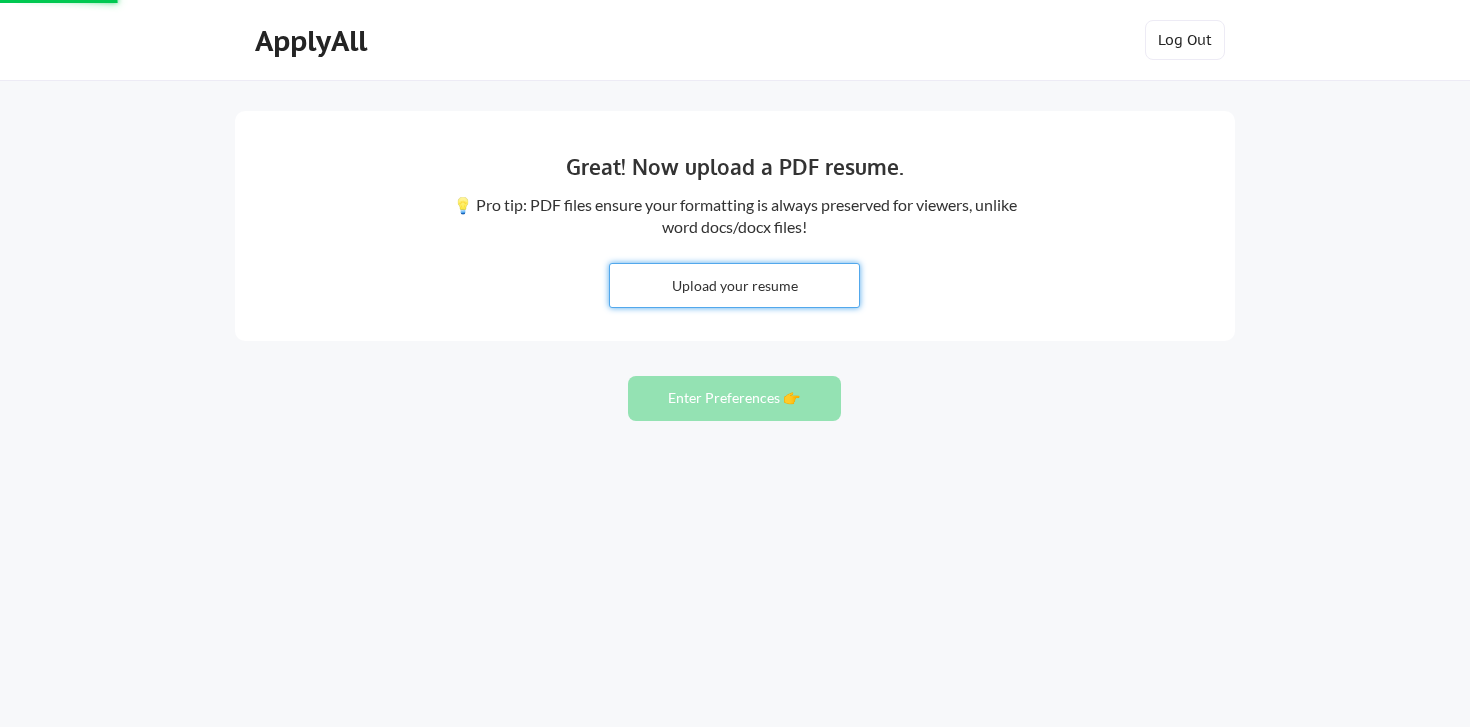 type 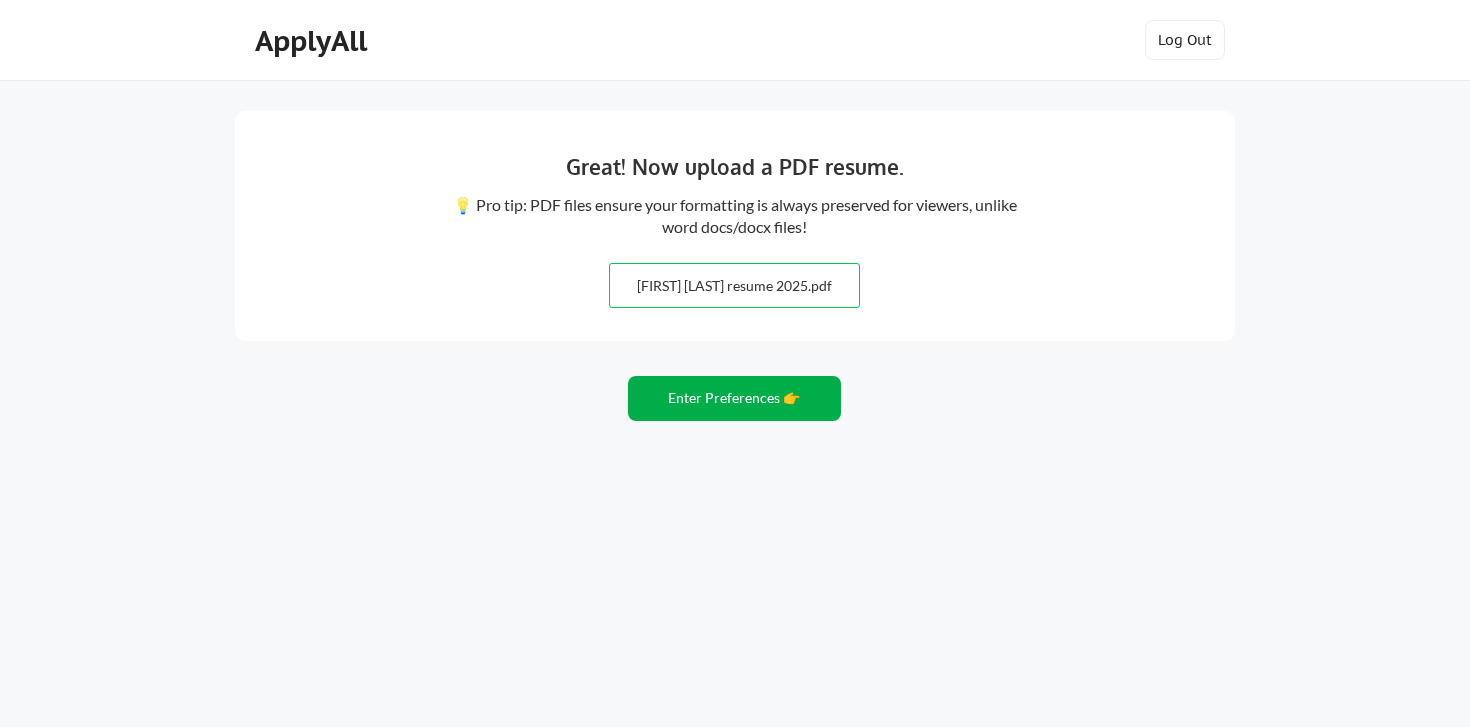 click on "Enter Preferences  👉" at bounding box center [734, 398] 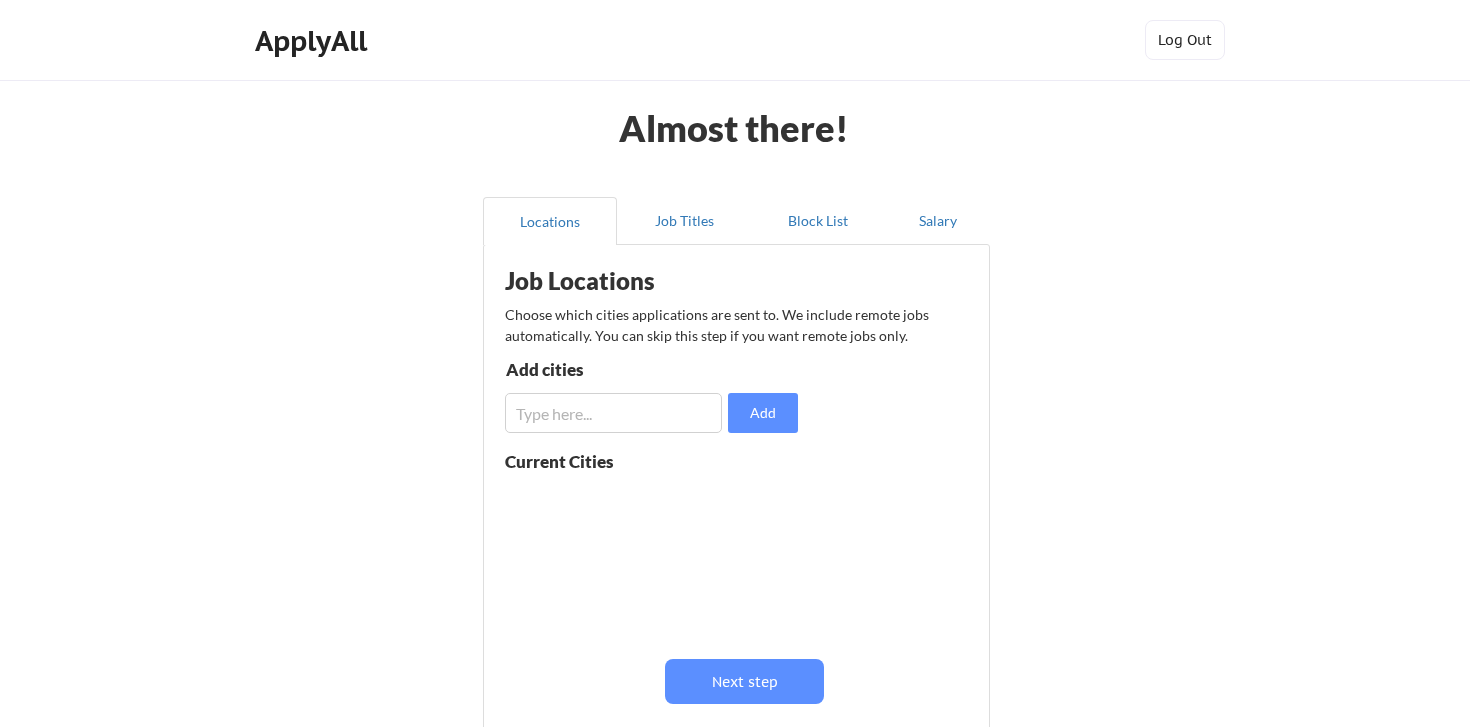 scroll, scrollTop: 0, scrollLeft: 0, axis: both 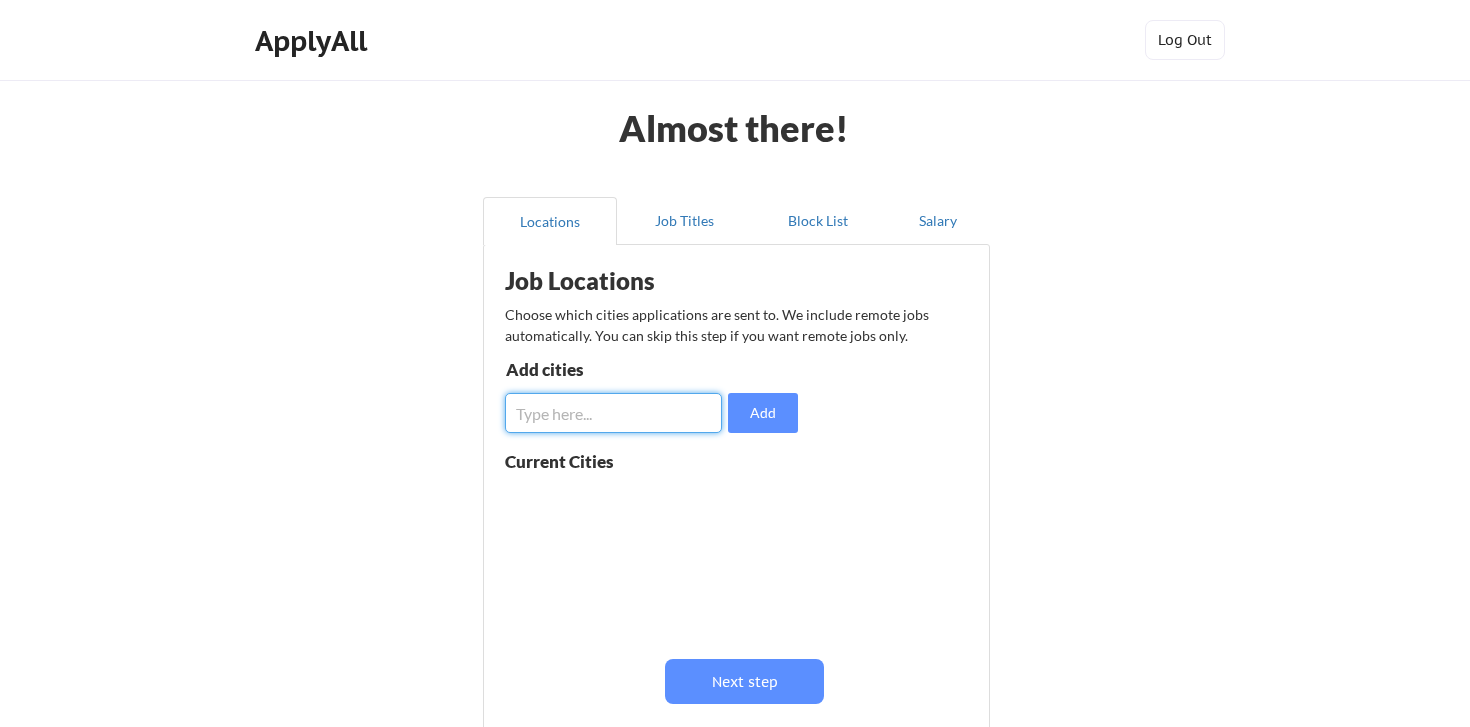 click at bounding box center (613, 413) 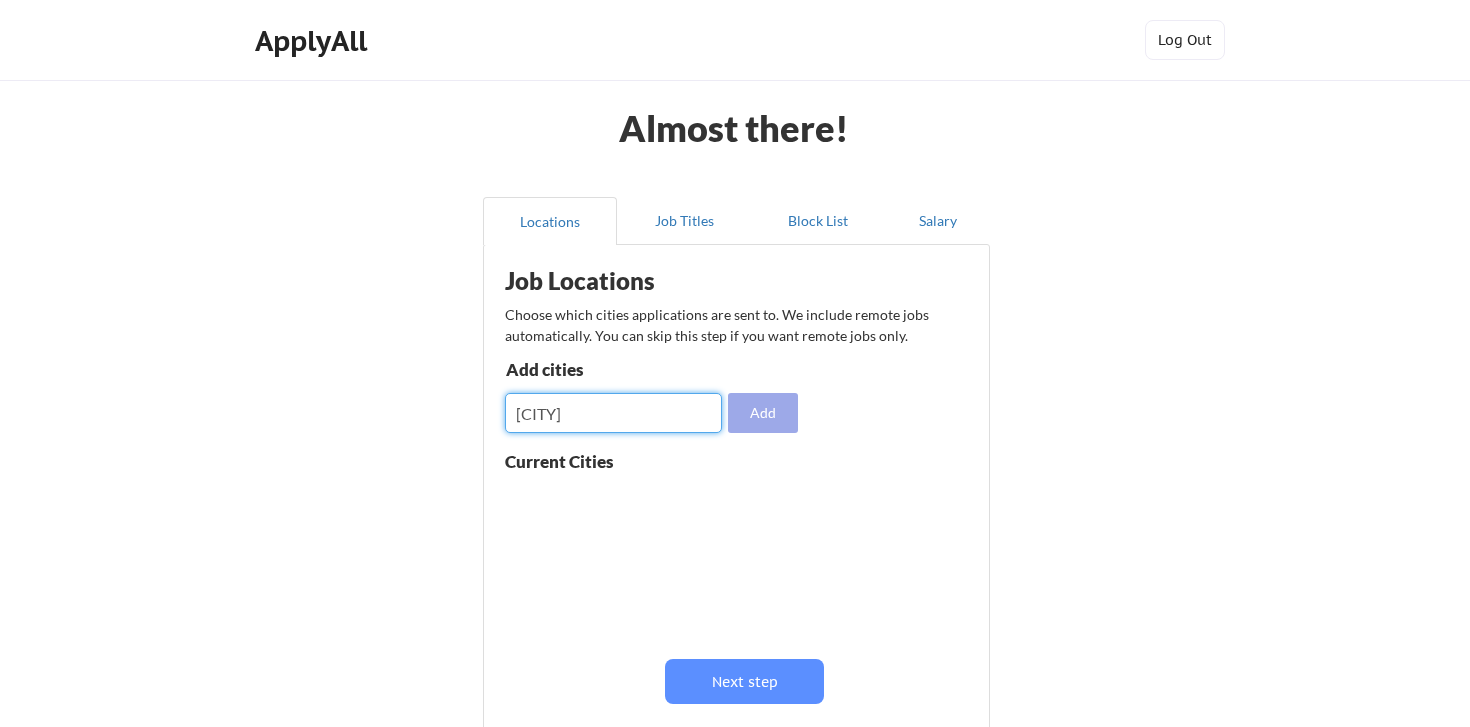 type on "atlanta" 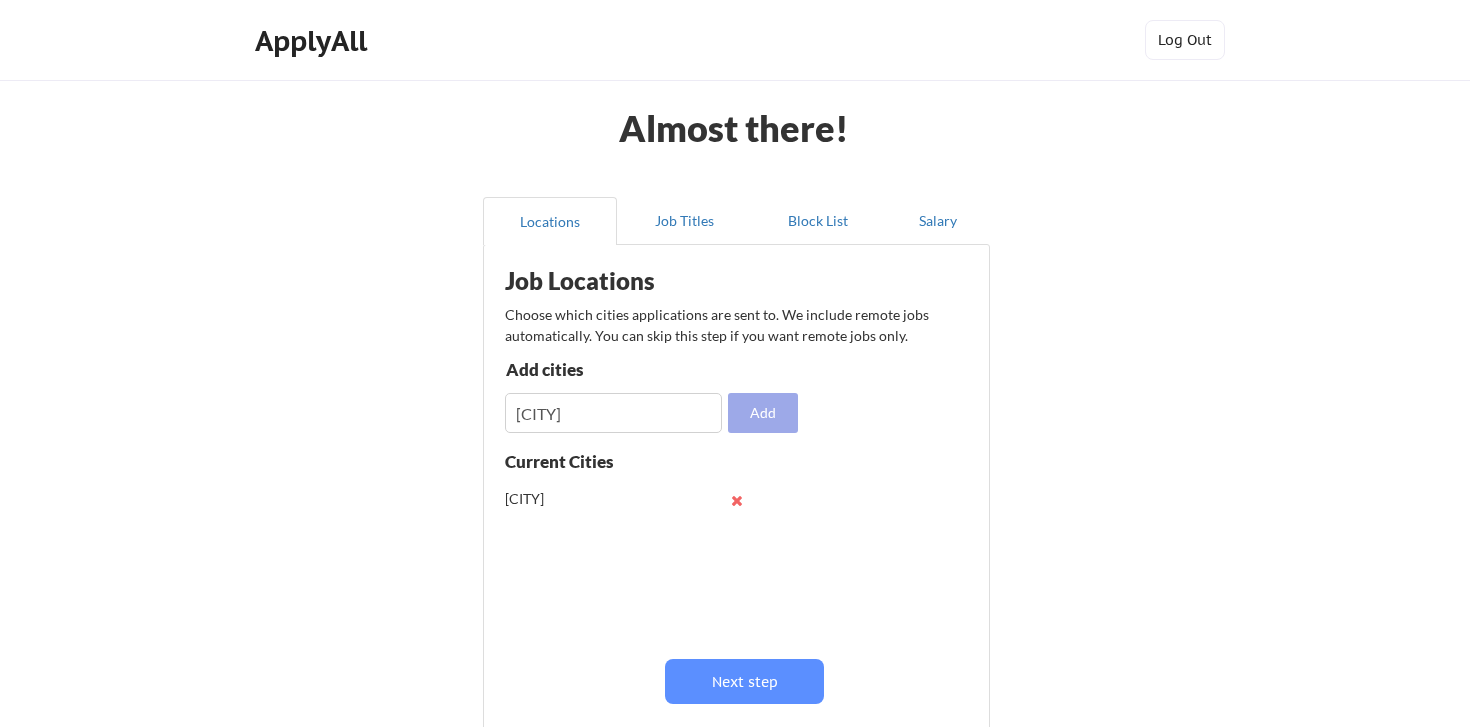 type 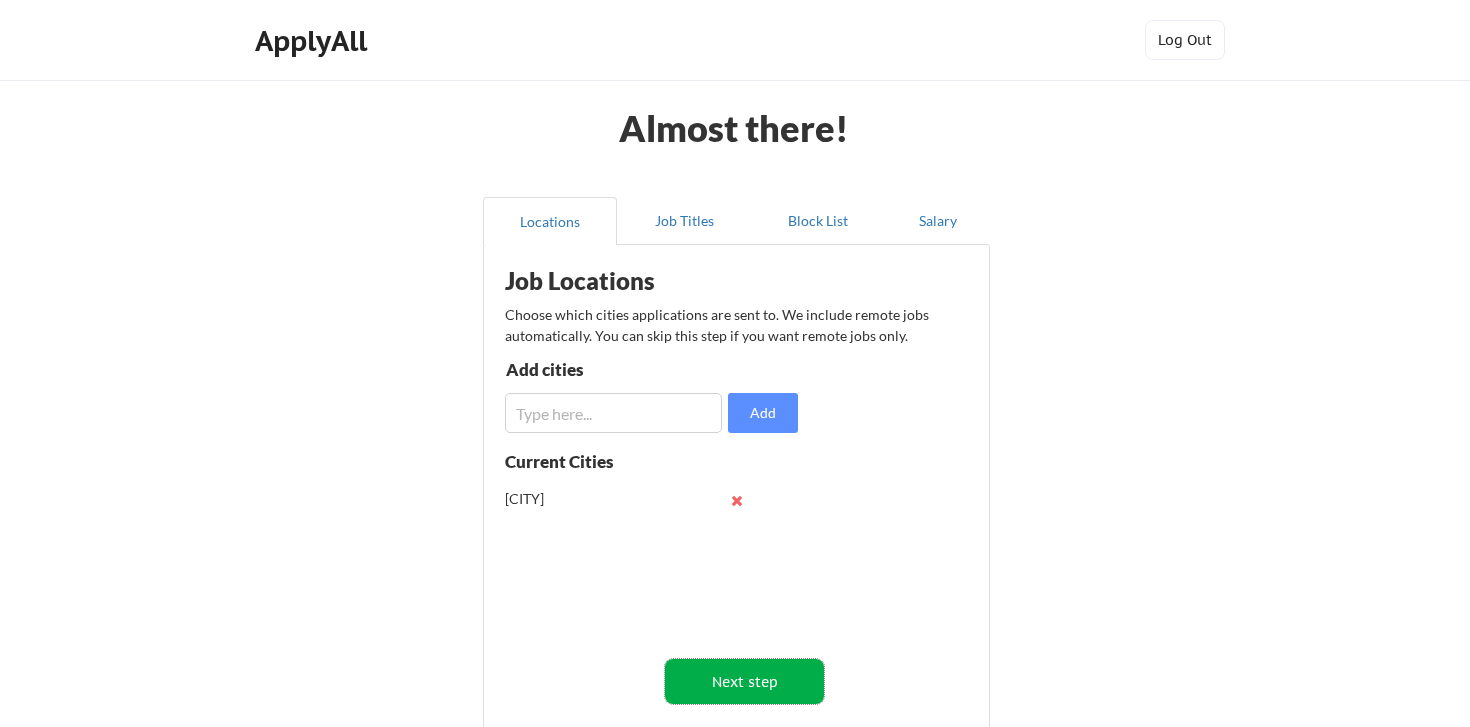 click on "Next step" at bounding box center [744, 681] 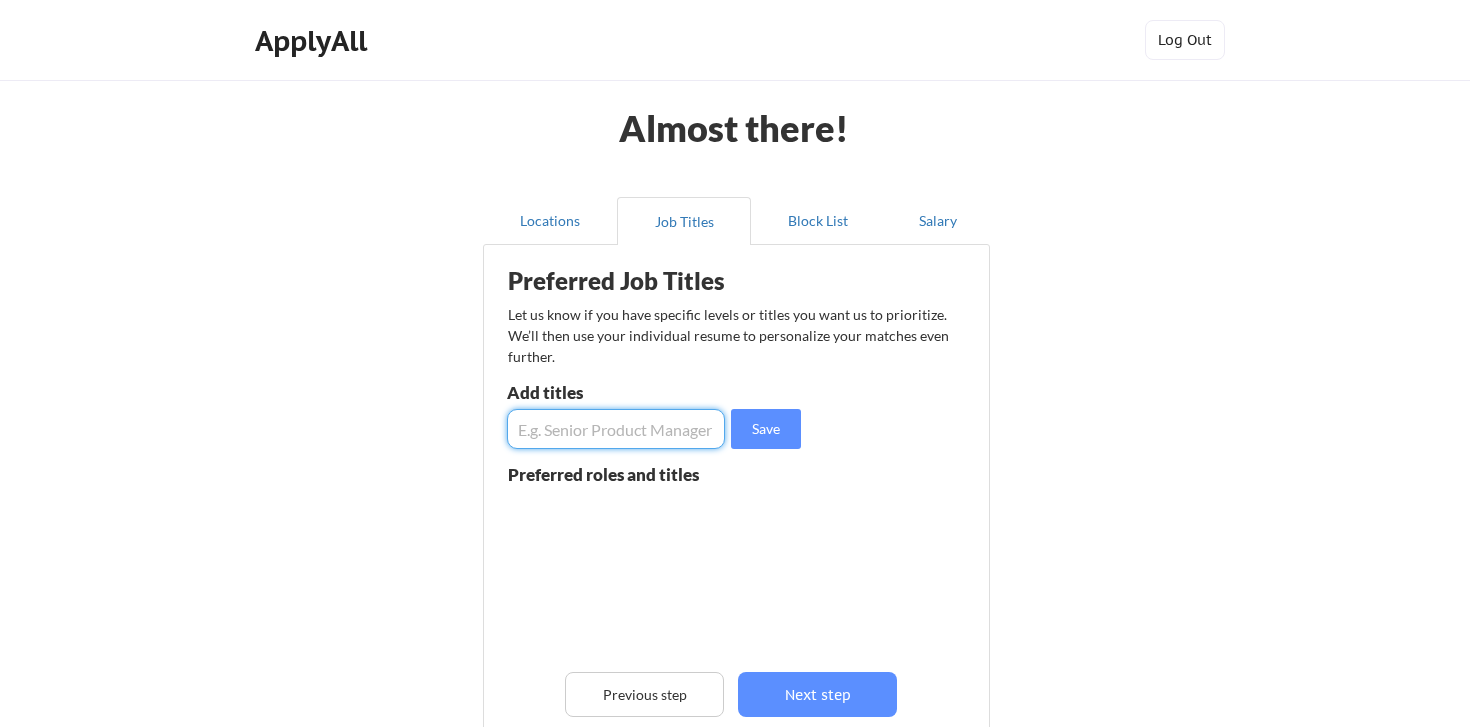 click at bounding box center (616, 429) 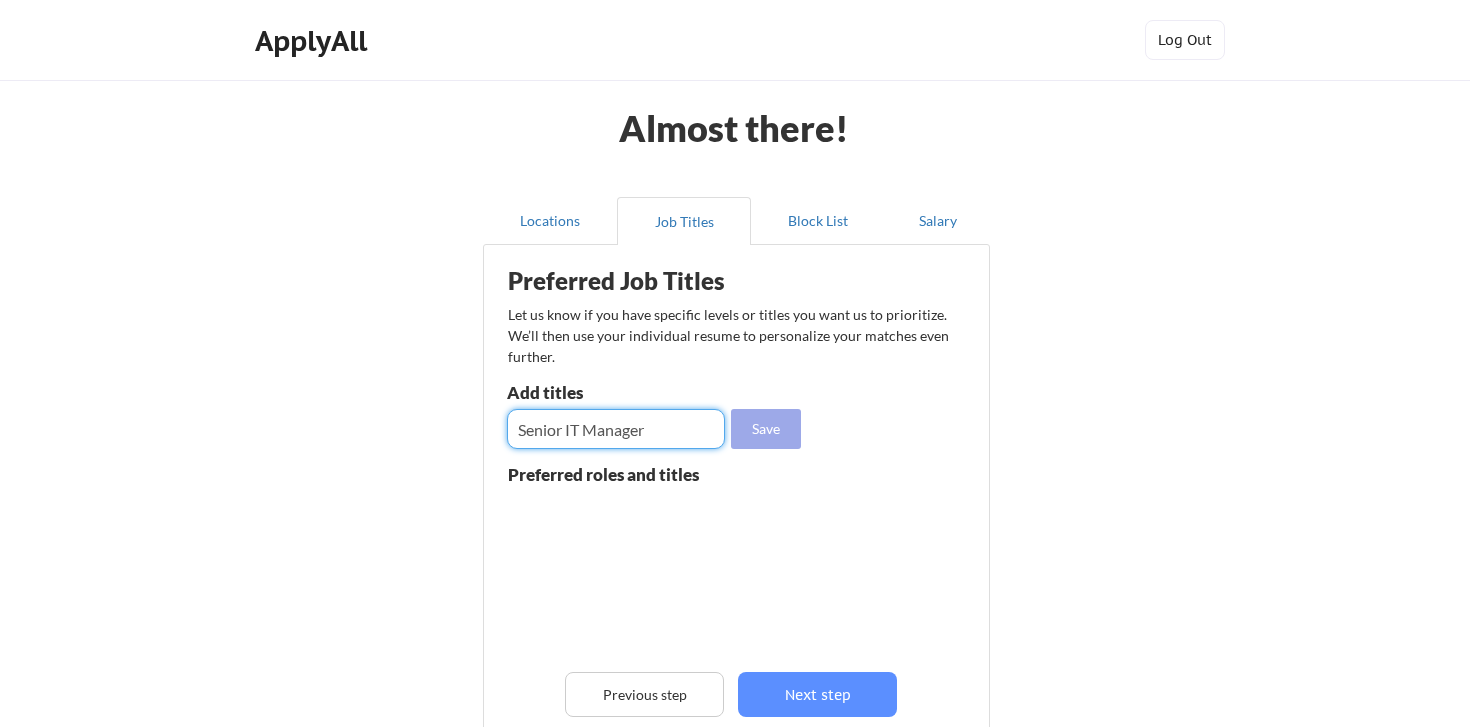 type on "Senior IT Manager" 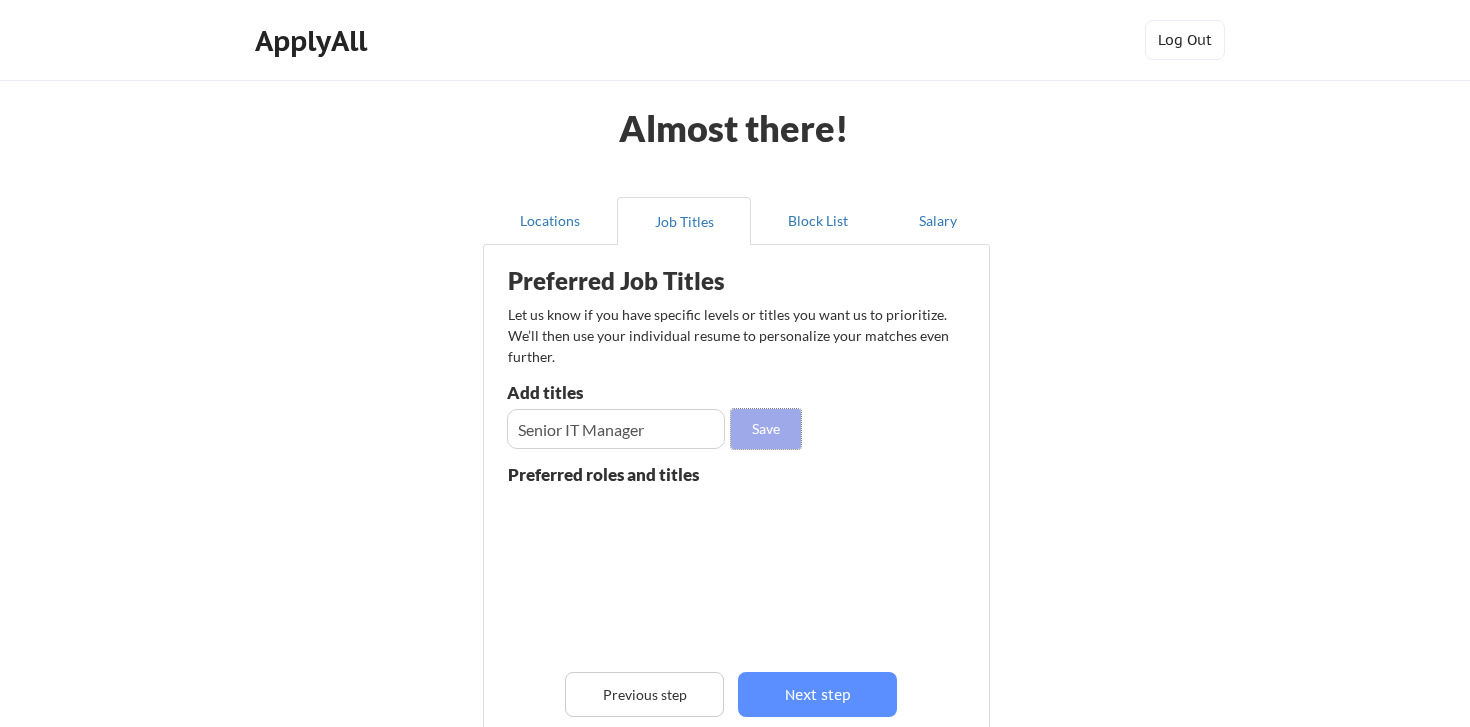 click on "Save" at bounding box center (766, 429) 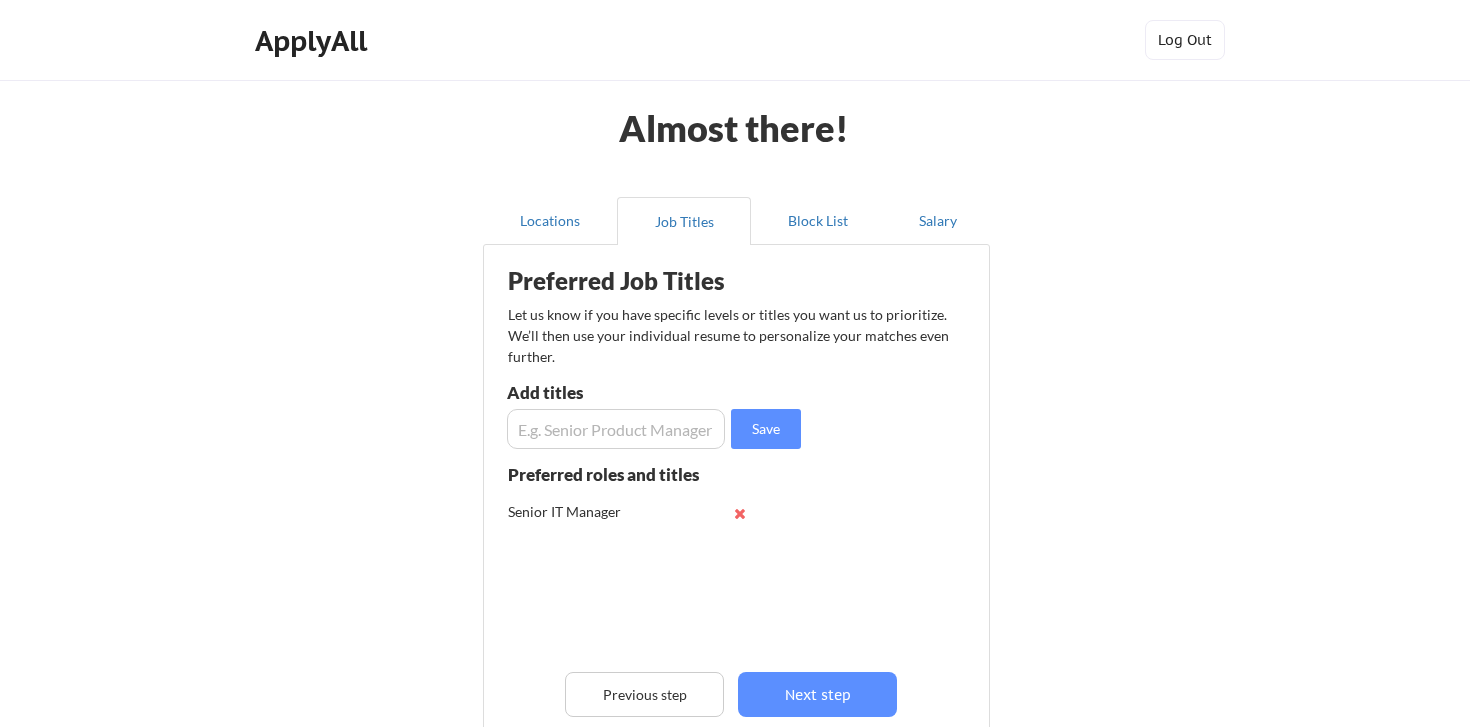 click at bounding box center [616, 429] 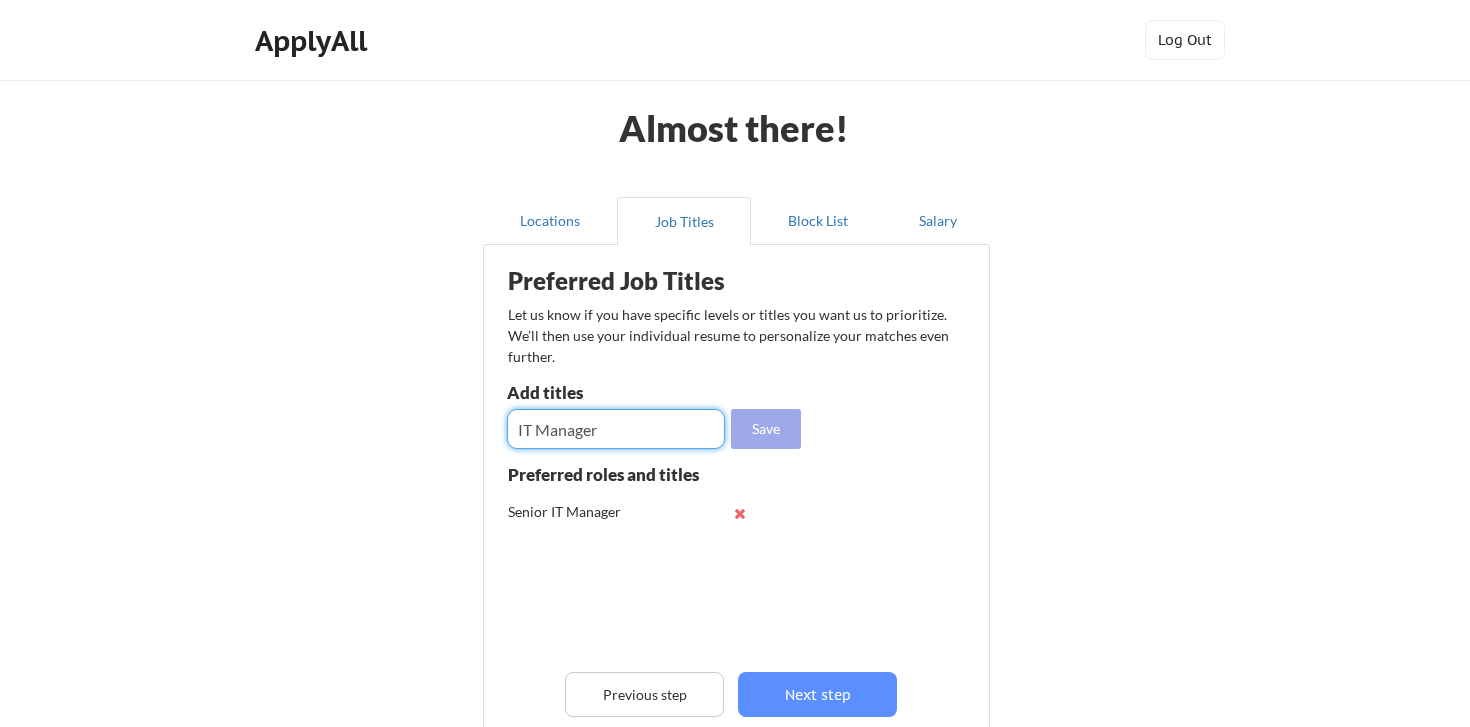 type on "IT Manager" 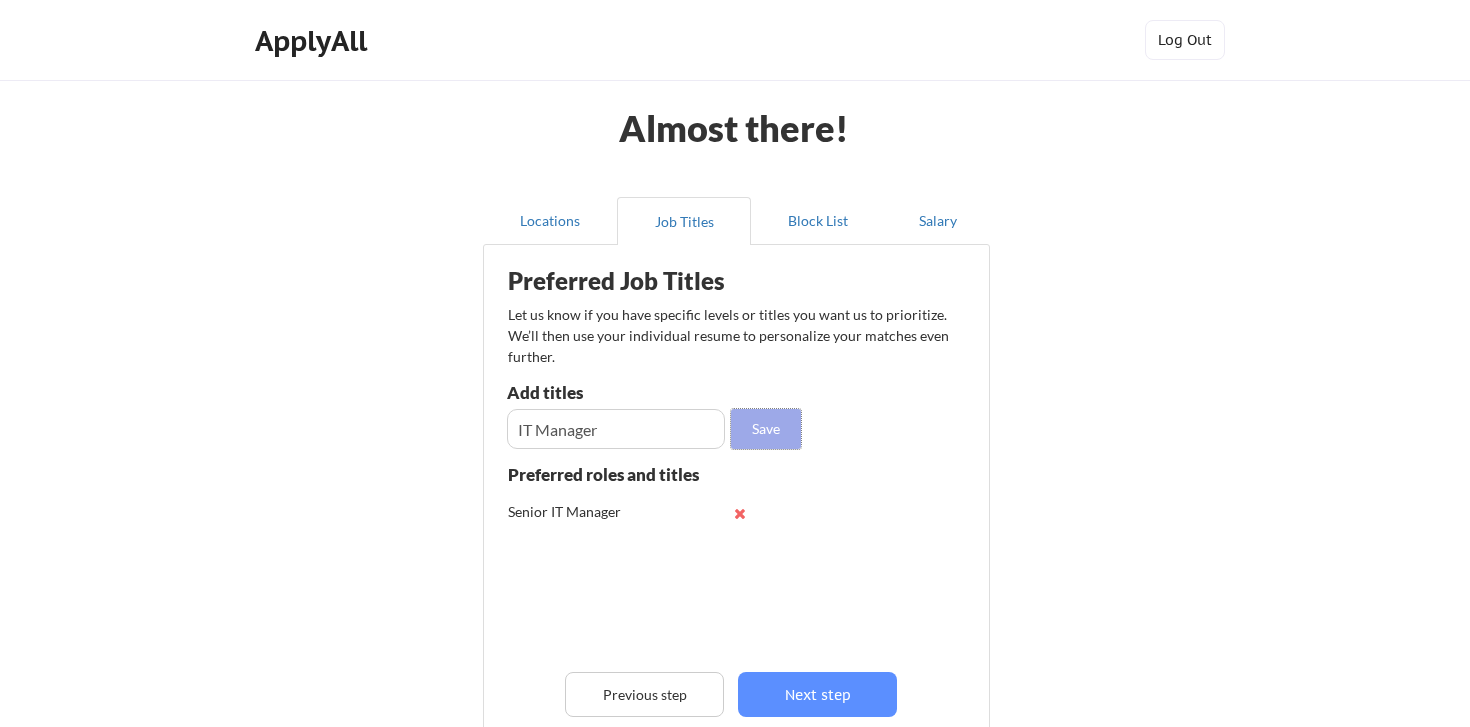 click on "Save" at bounding box center (766, 429) 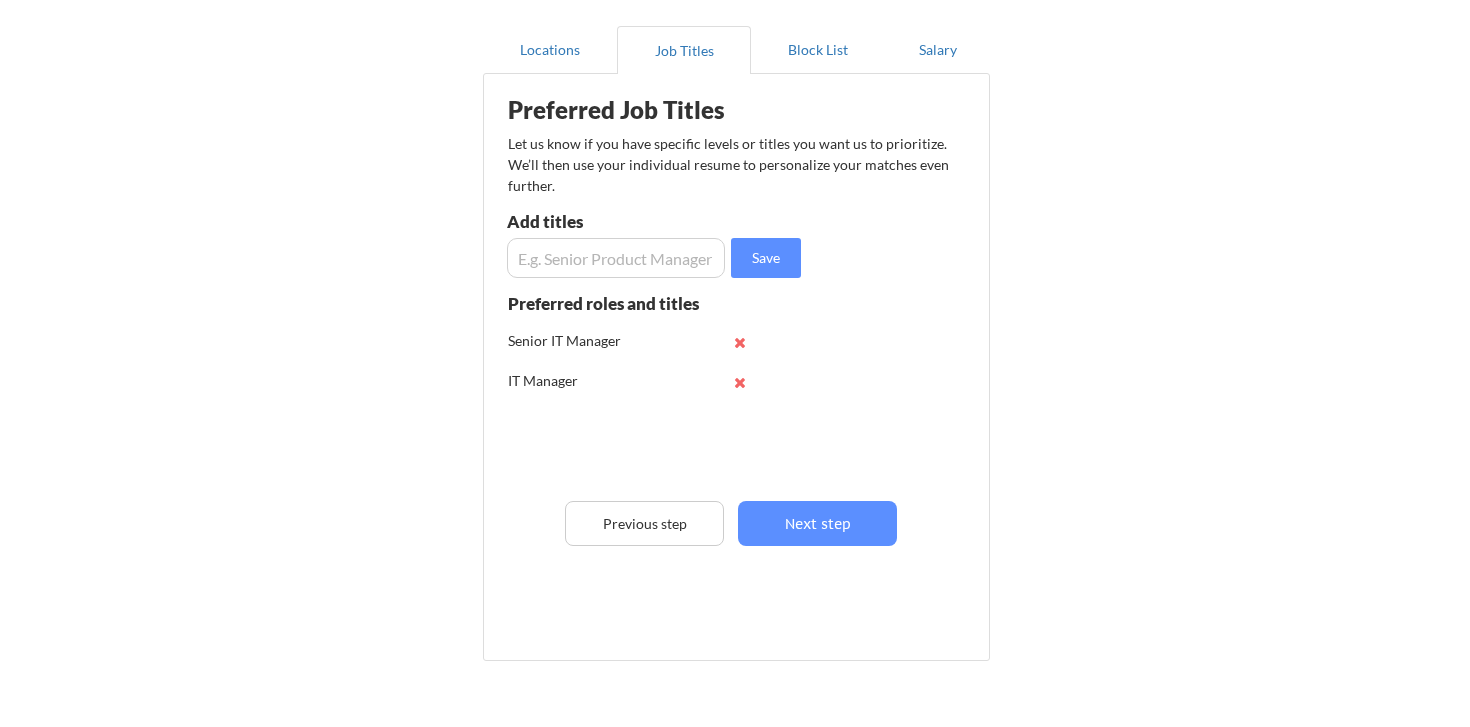 scroll, scrollTop: 172, scrollLeft: 0, axis: vertical 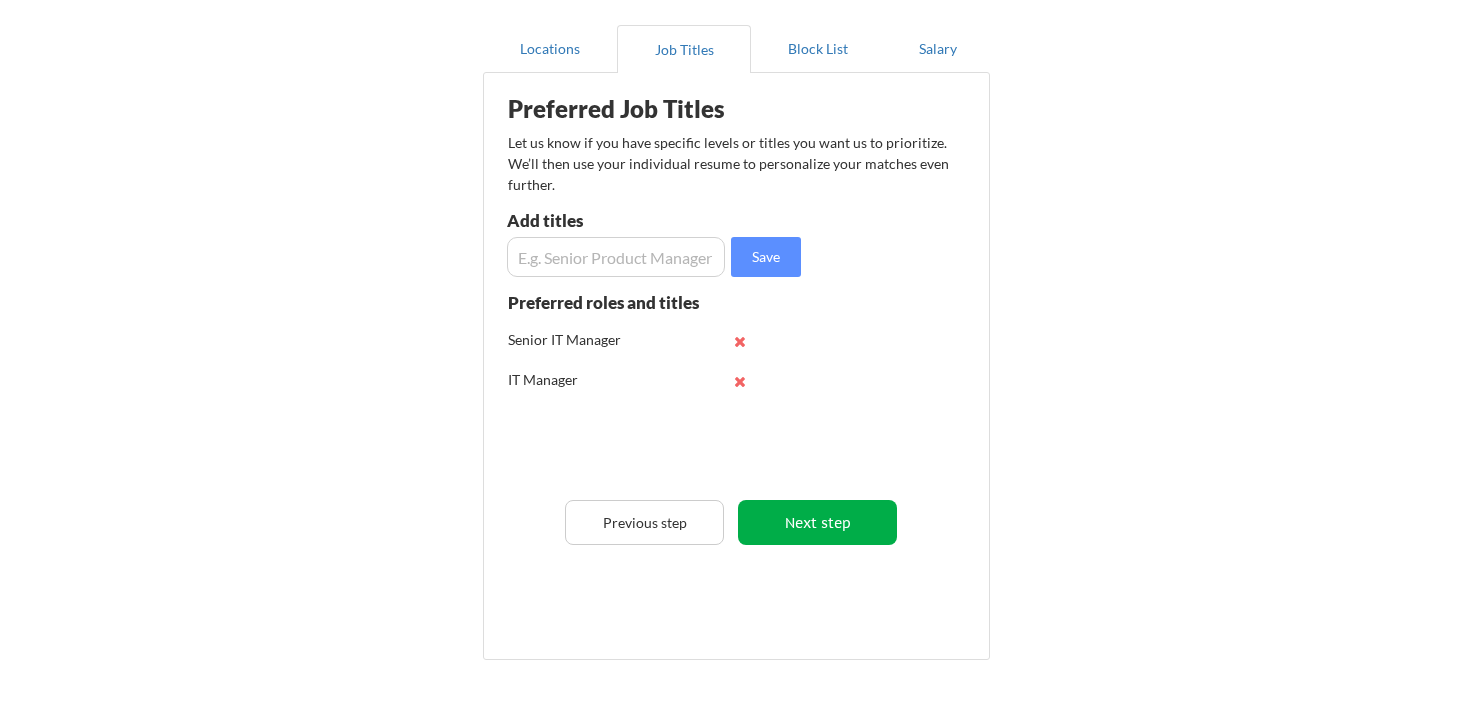 click on "Next step" at bounding box center (817, 522) 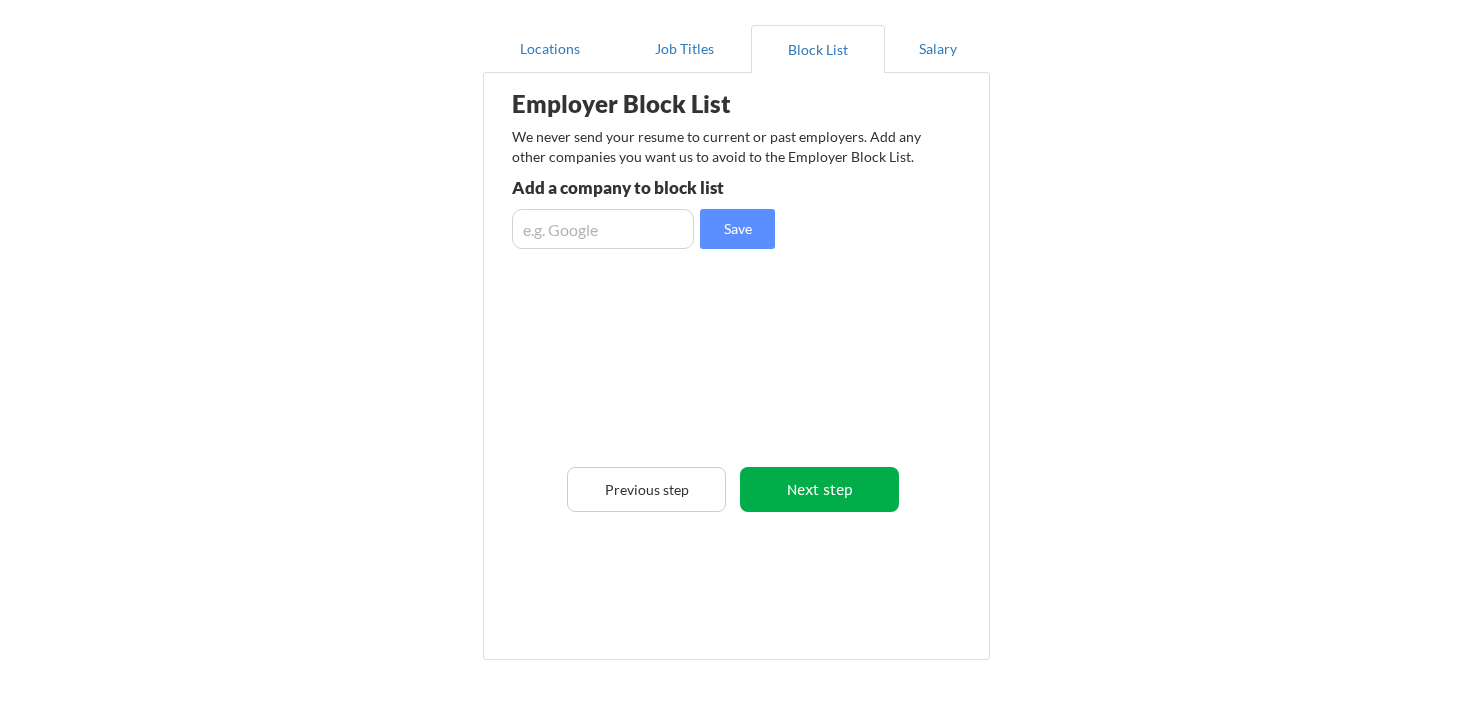click on "Next step" at bounding box center (819, 489) 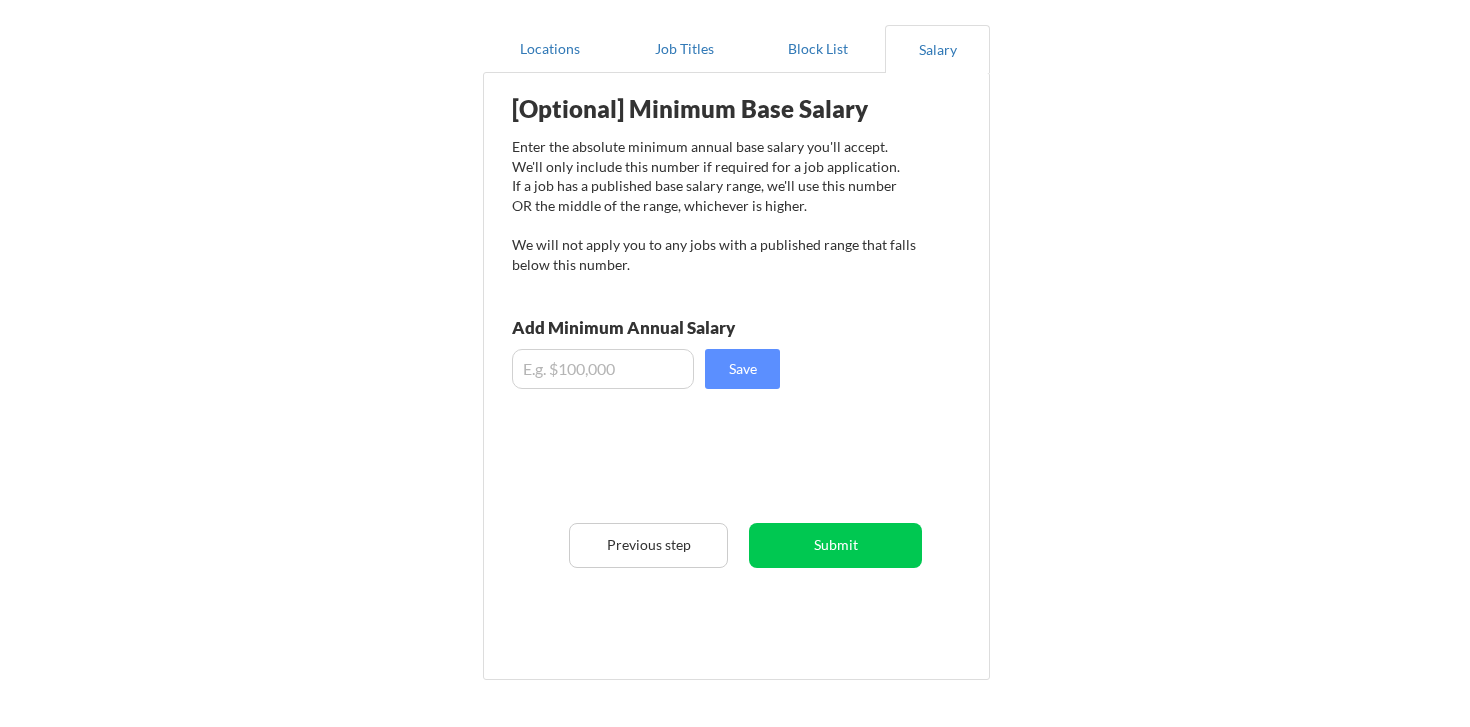 click at bounding box center (603, 369) 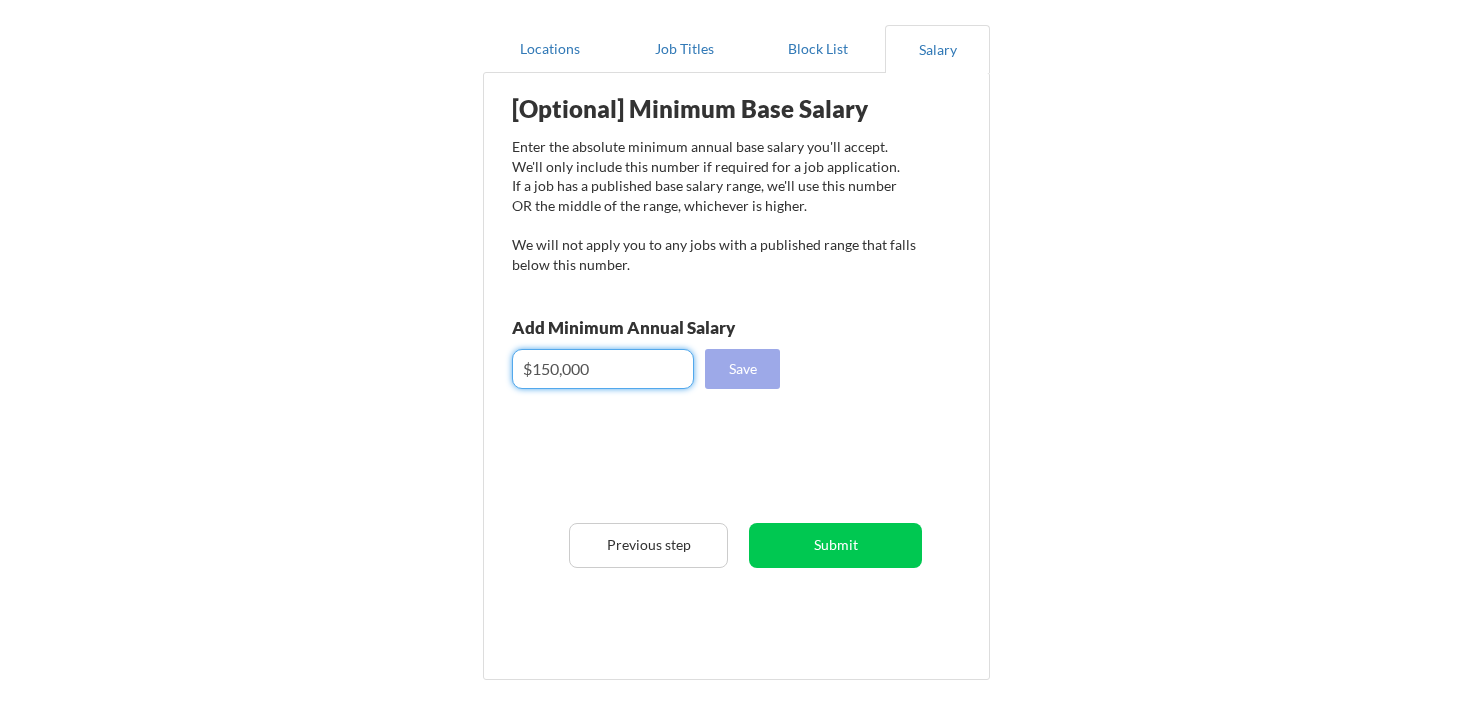 type on "$150,000" 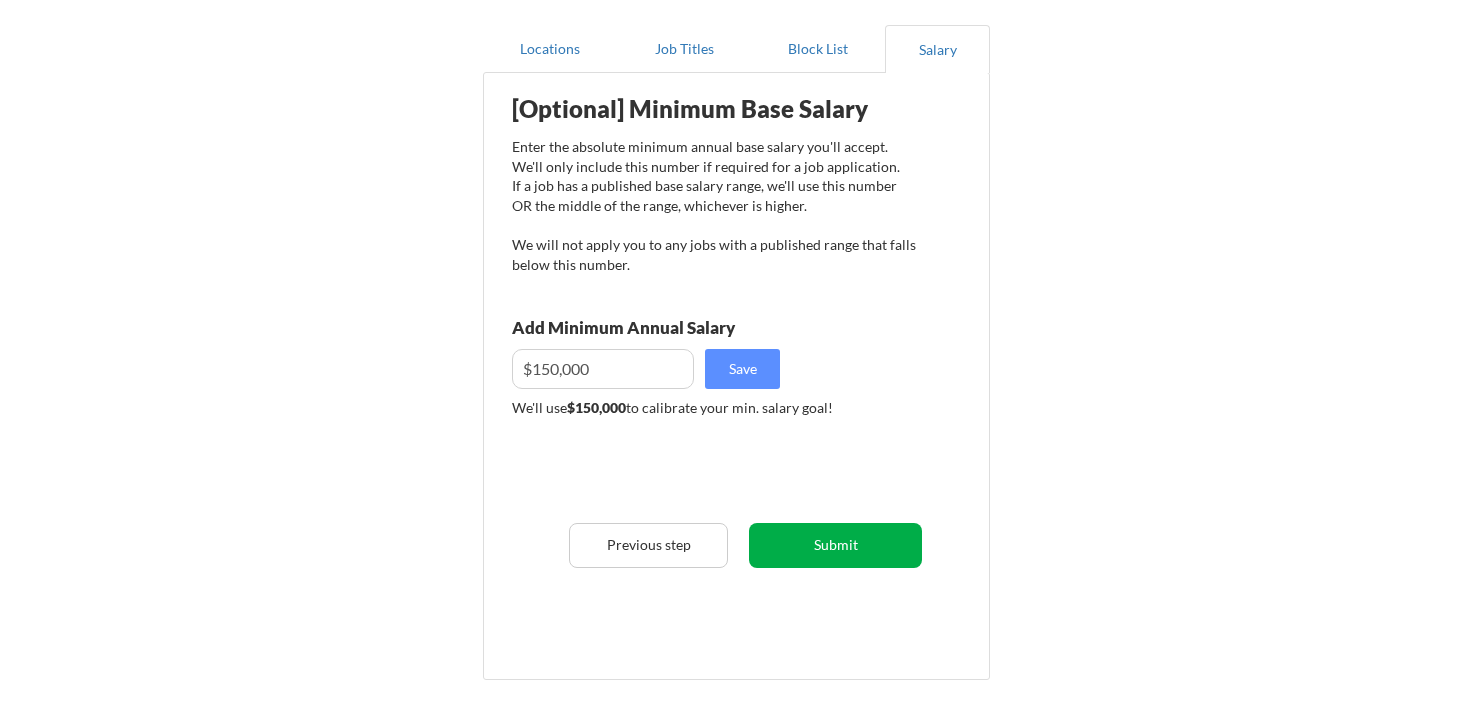 click on "Submit" at bounding box center (835, 545) 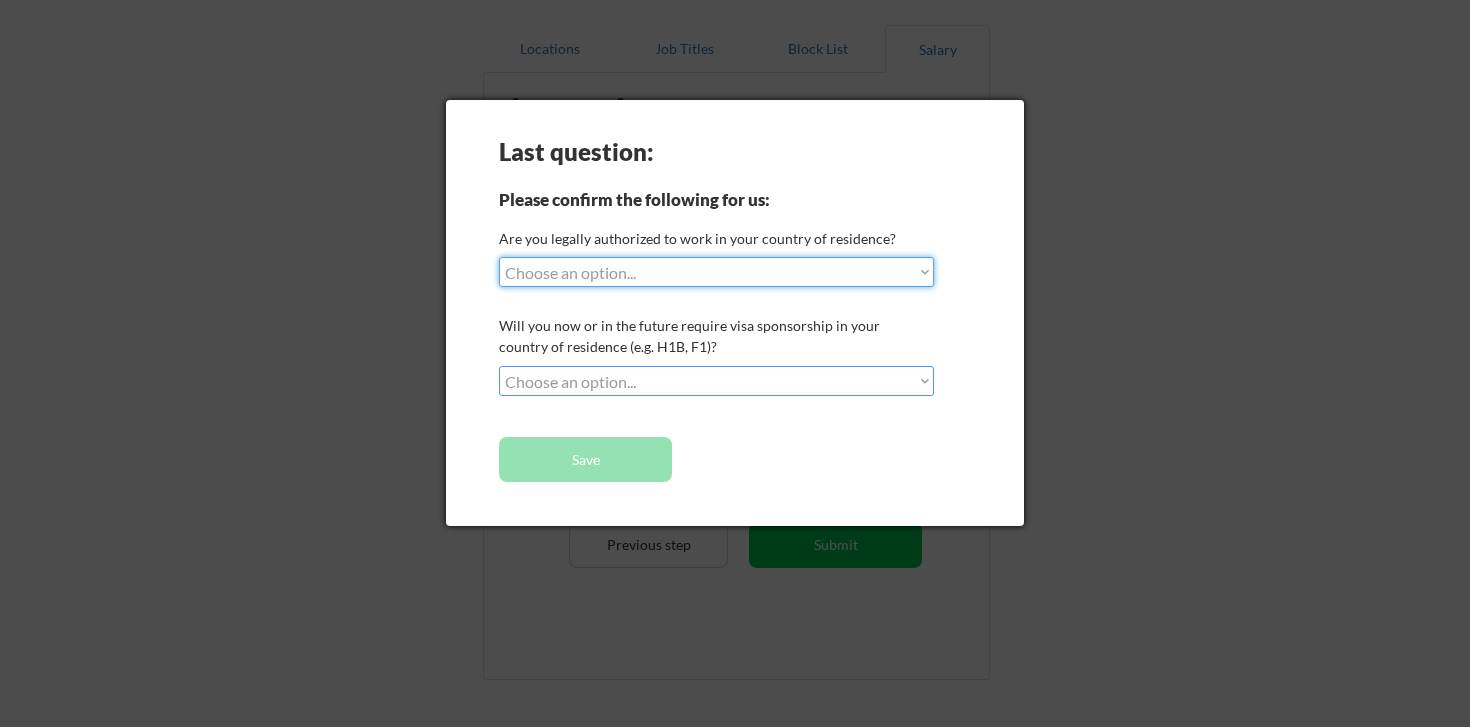 click on "Choose an option... Yes, I am a US Citizen Yes, I am a Canadian Citizen Yes, I am a US Green Card Holder Yes, I am an Other Permanent Resident Yes, I am here on a visa (H1B, OPT, etc.) No, I am not (yet) authorized" at bounding box center [716, 272] 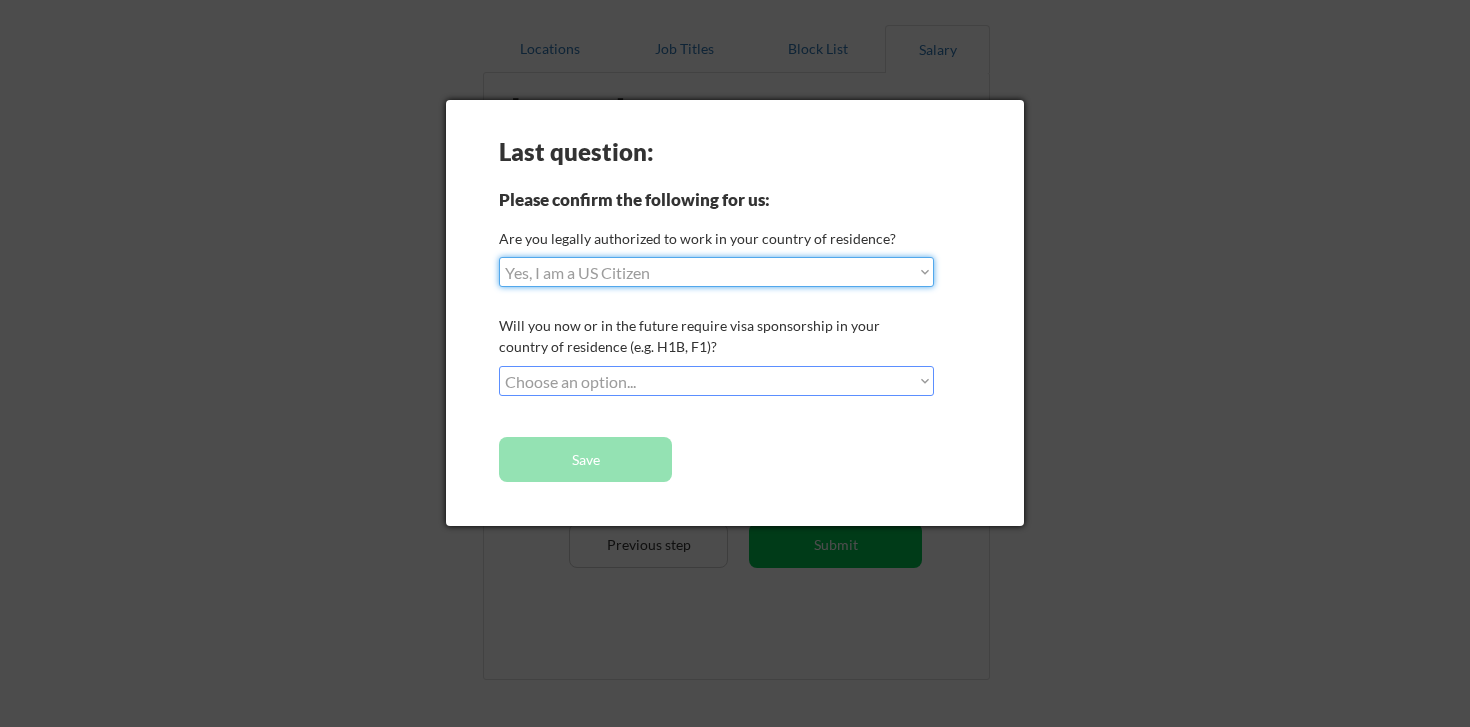 click on "Choose an option... Yes, I am a US Citizen Yes, I am a Canadian Citizen Yes, I am a US Green Card Holder Yes, I am an Other Permanent Resident Yes, I am here on a visa (H1B, OPT, etc.) No, I am not (yet) authorized" at bounding box center [716, 272] 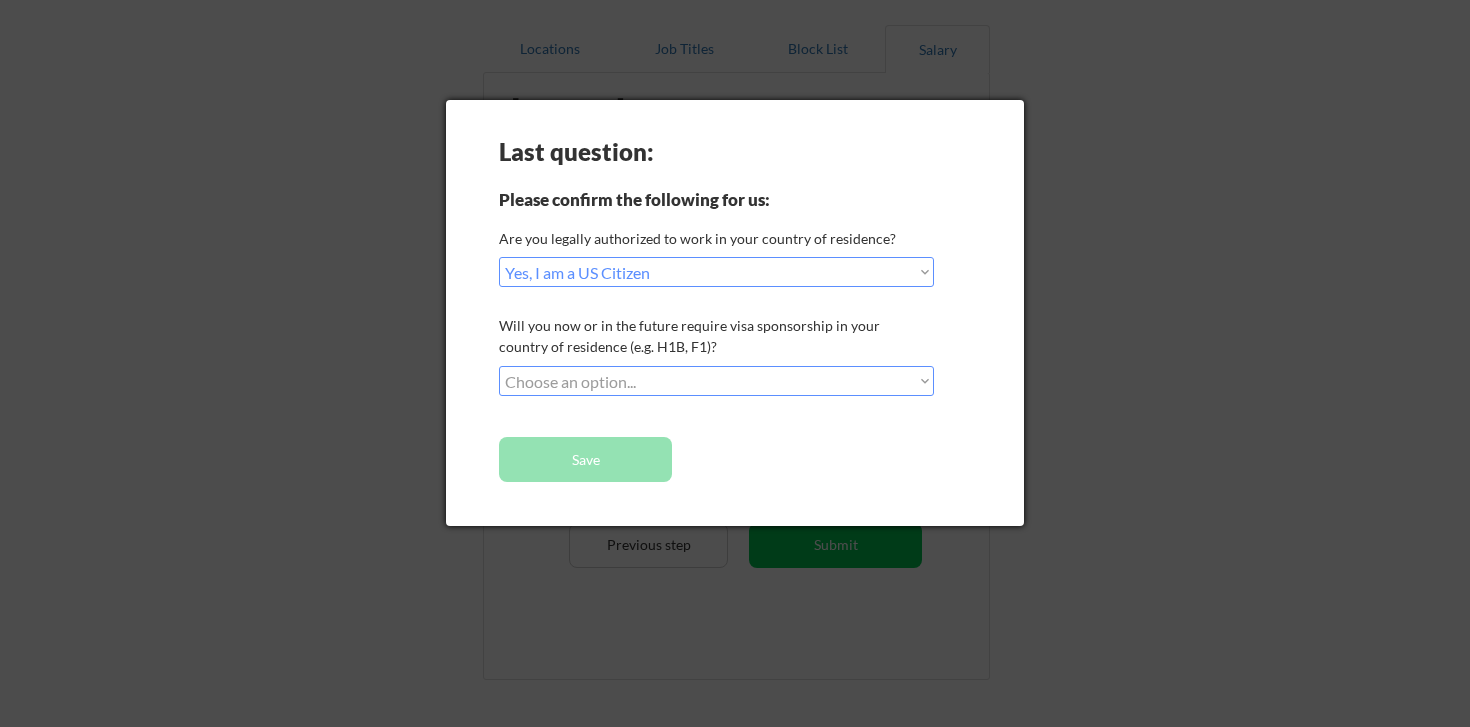 click on "Choose an option... No, I will not need sponsorship Yes, I will need sponsorship" at bounding box center (716, 381) 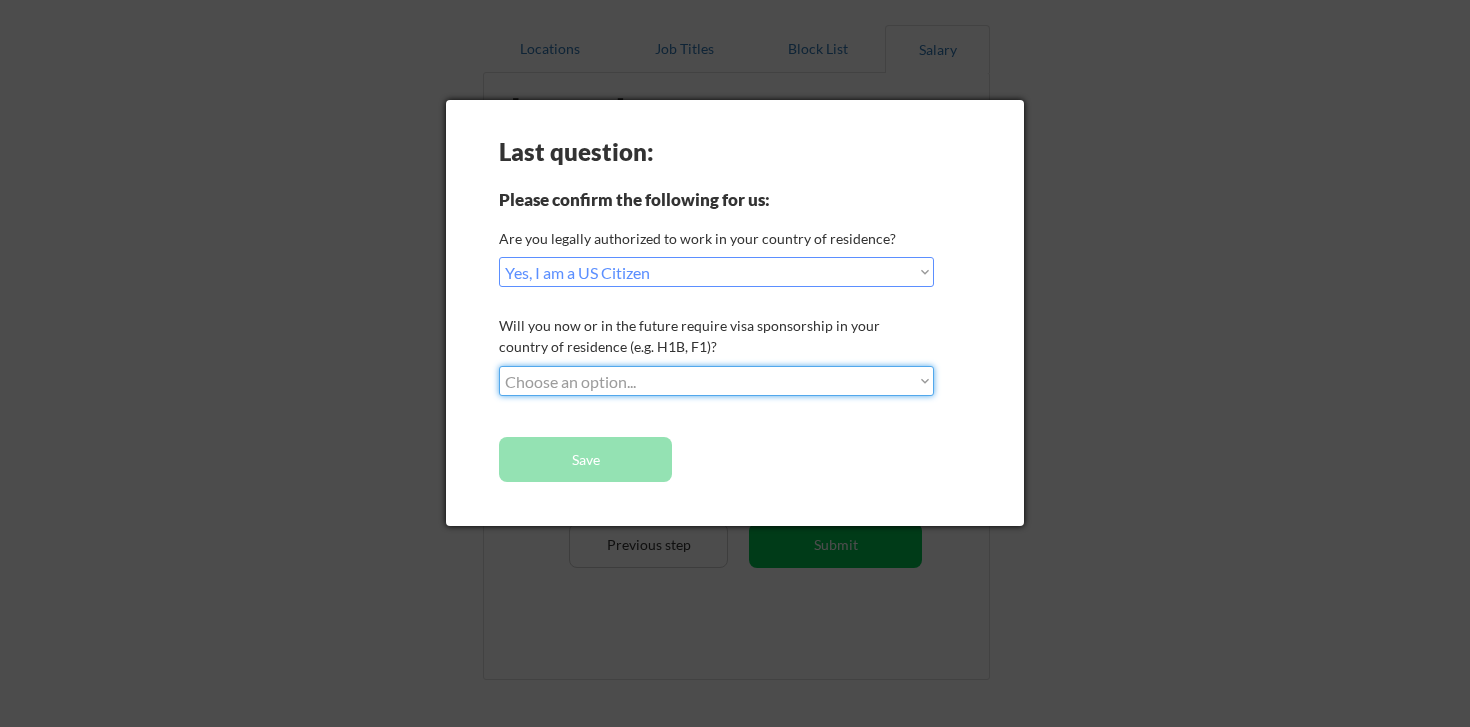 select on ""no__i_will_not_need_sponsorship"" 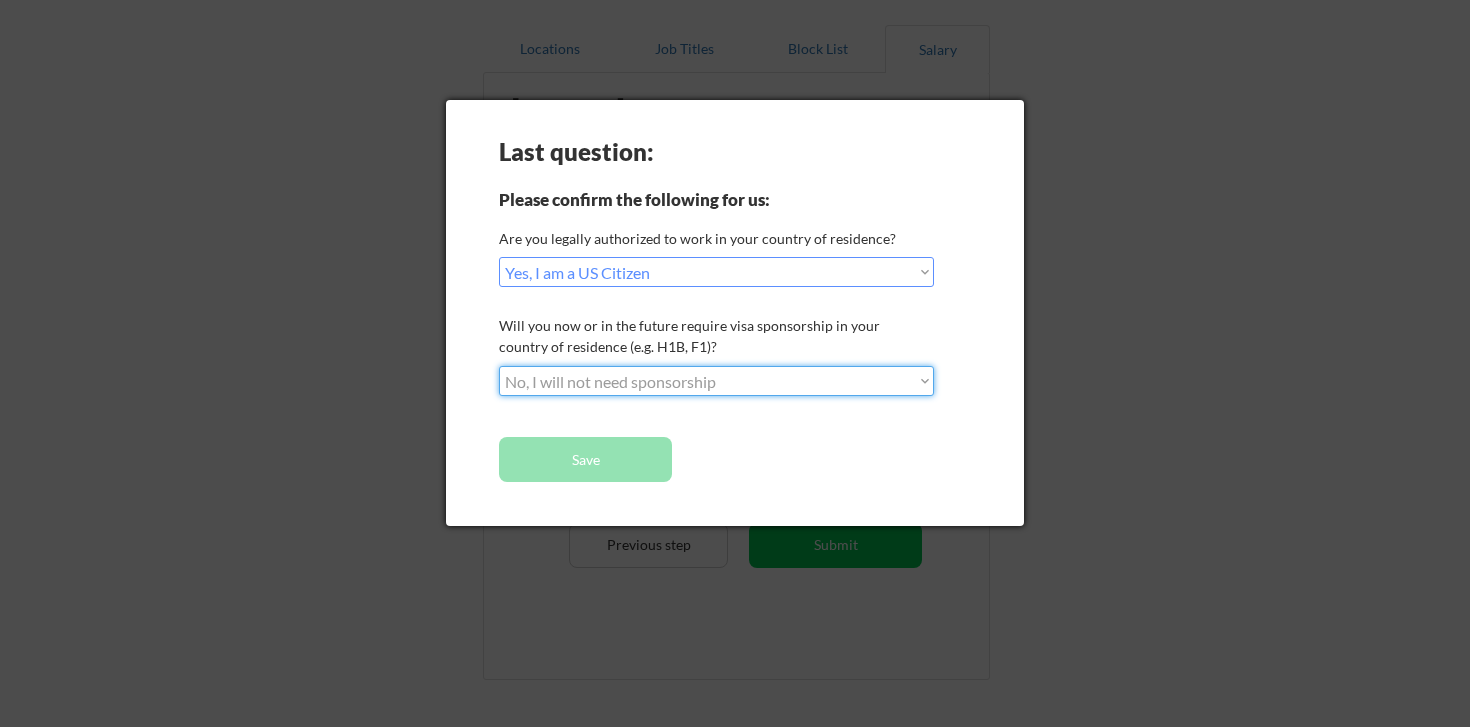click on "Choose an option... No, I will not need sponsorship Yes, I will need sponsorship" at bounding box center [716, 381] 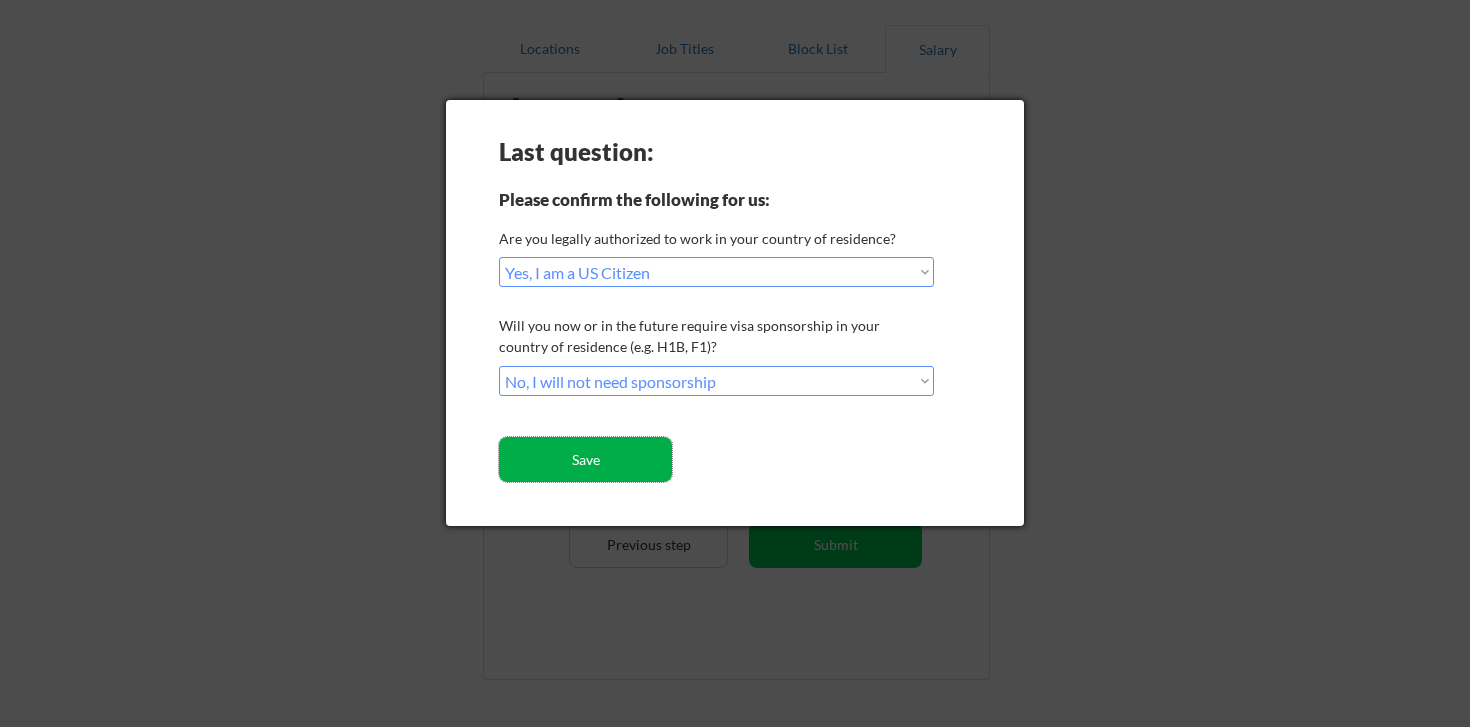 click on "Save" at bounding box center (585, 459) 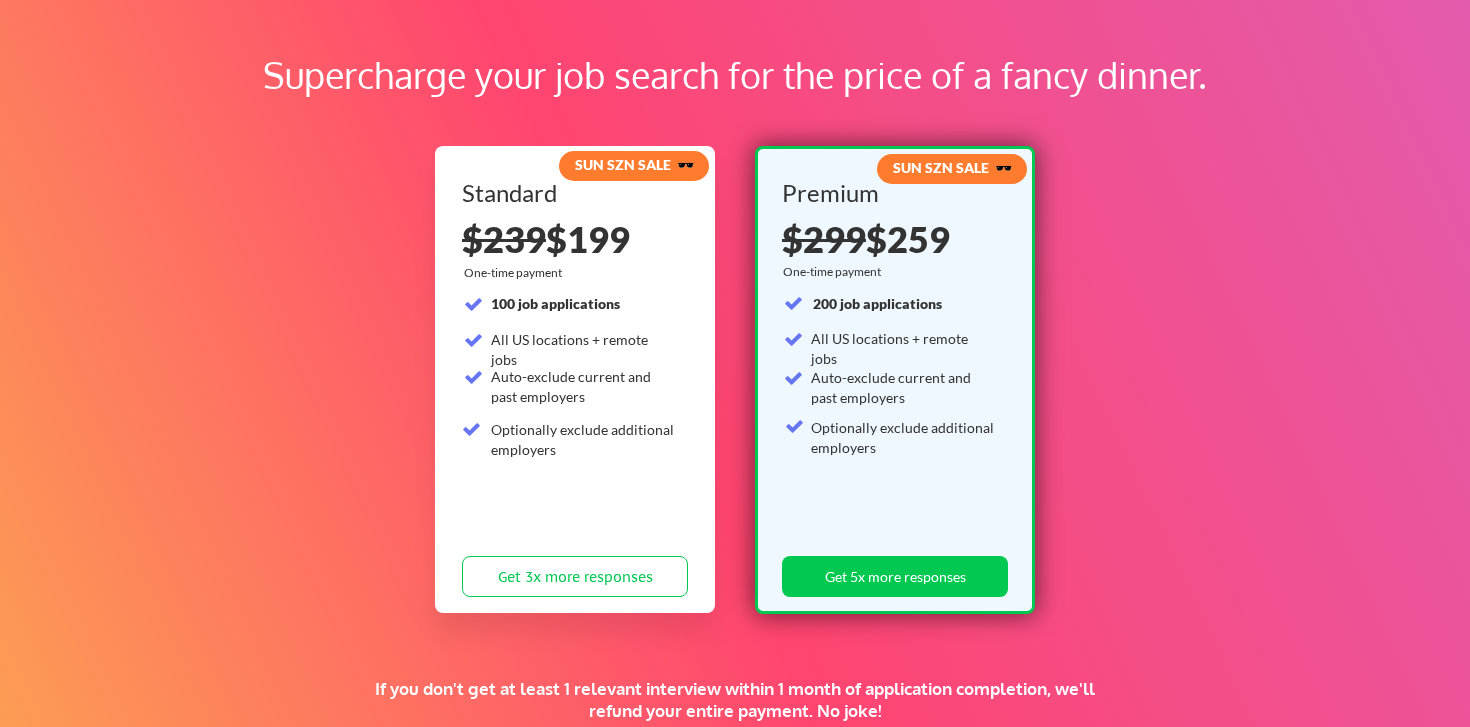 scroll, scrollTop: 0, scrollLeft: 0, axis: both 